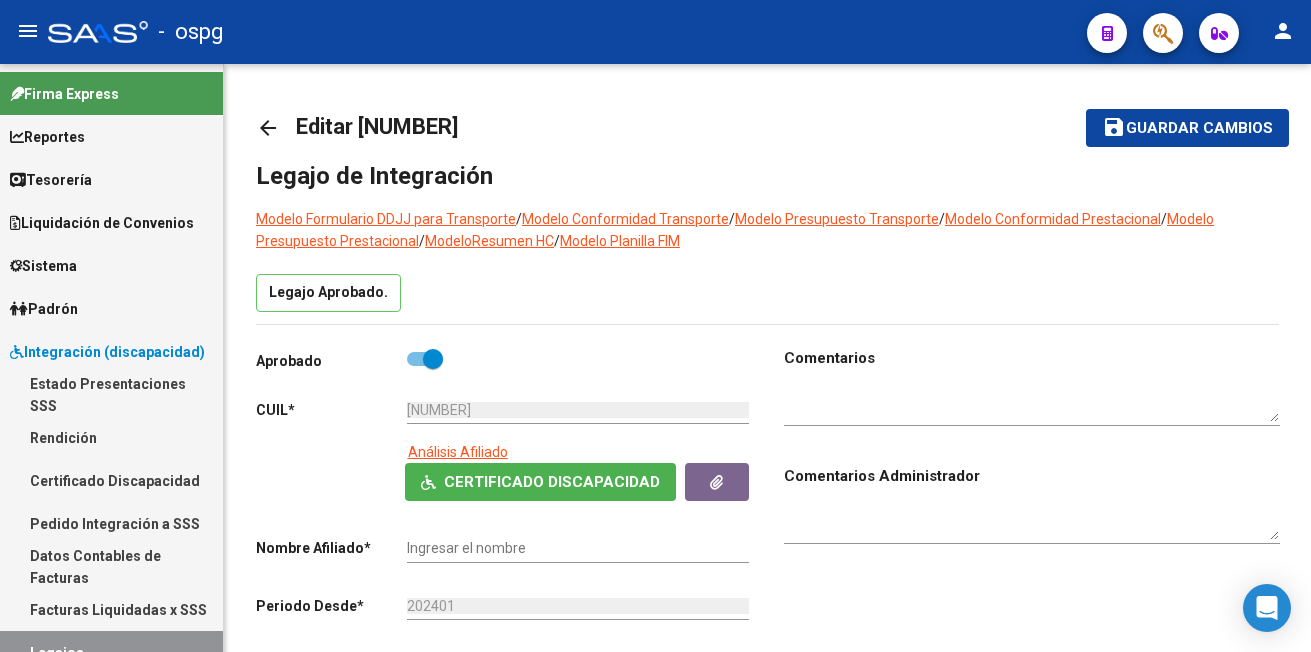 scroll, scrollTop: 0, scrollLeft: 0, axis: both 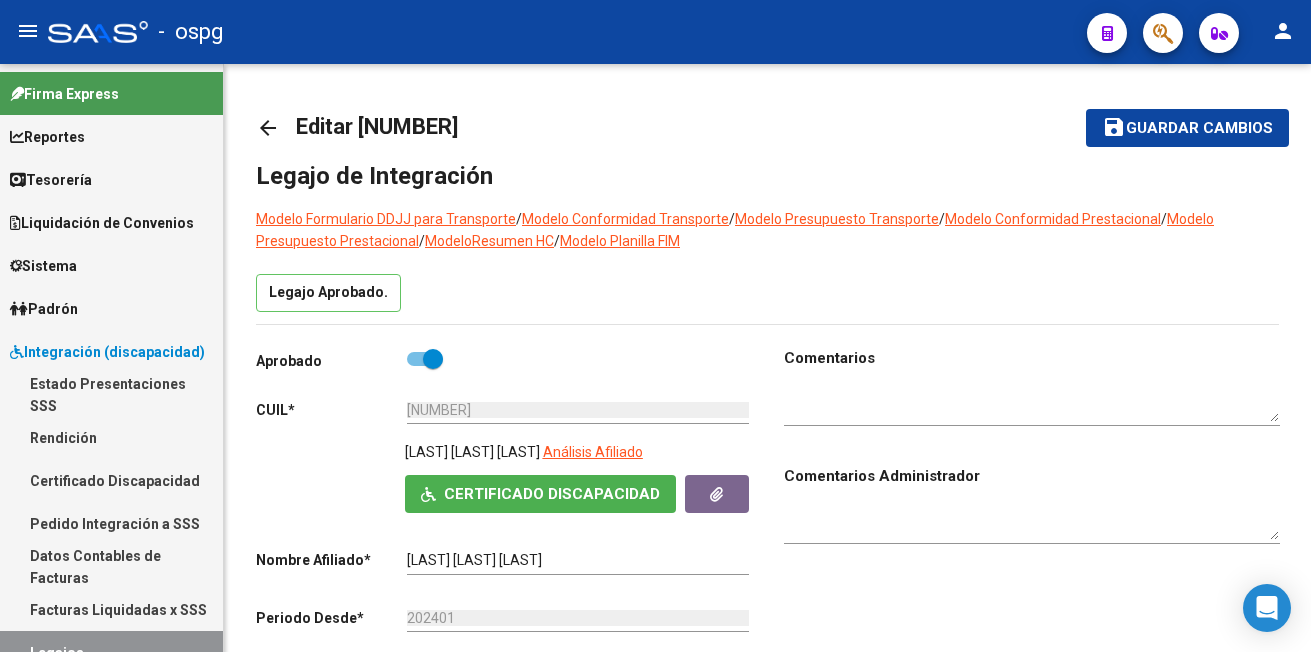 click on "Integración (discapacidad)" at bounding box center (107, 352) 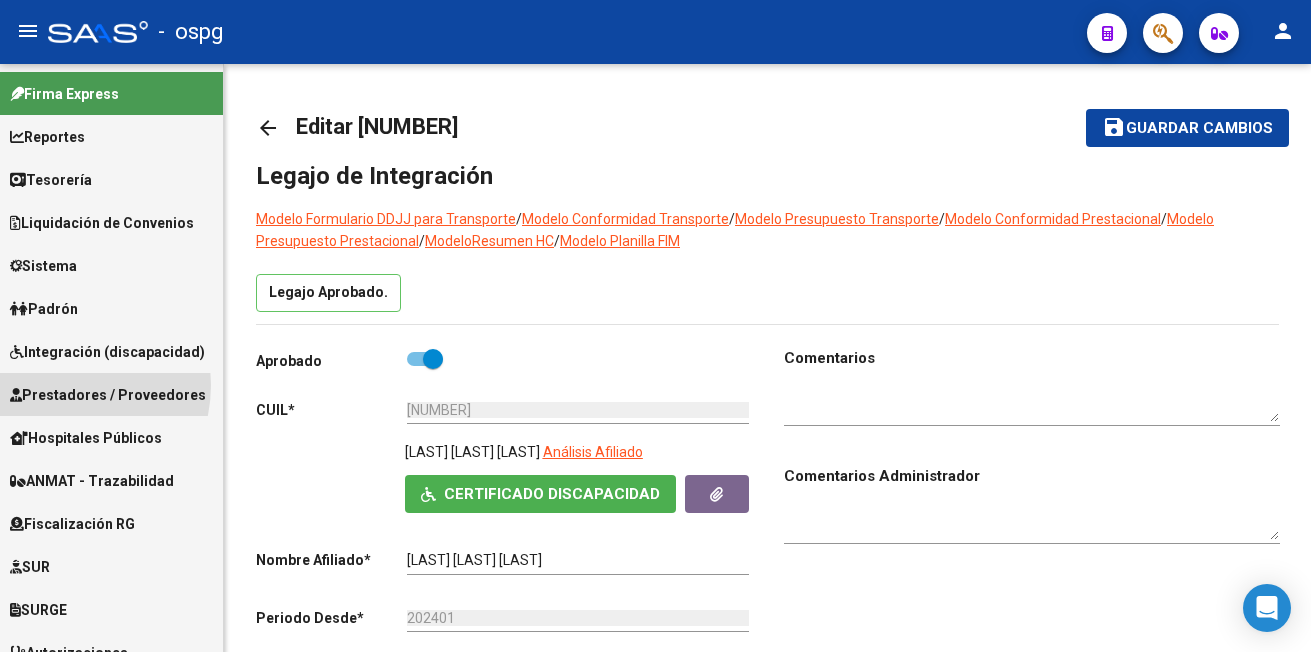 click on "Prestadores / Proveedores" at bounding box center [108, 395] 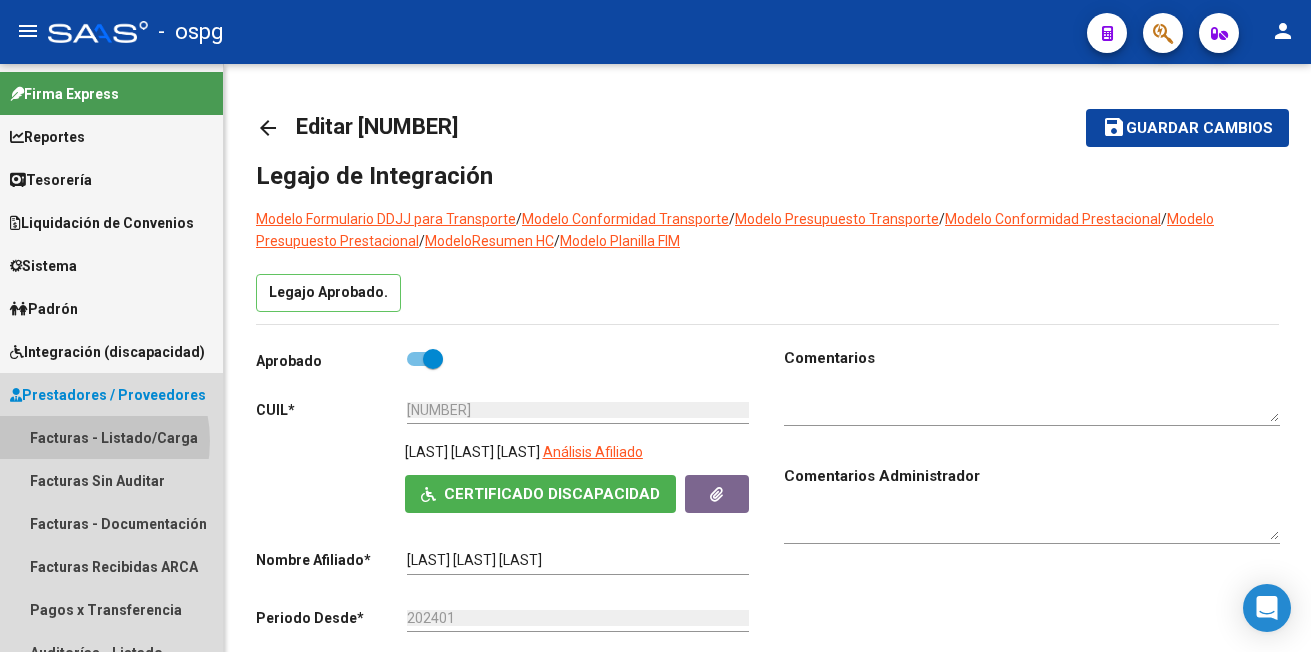 click on "Facturas - Listado/Carga" at bounding box center (111, 437) 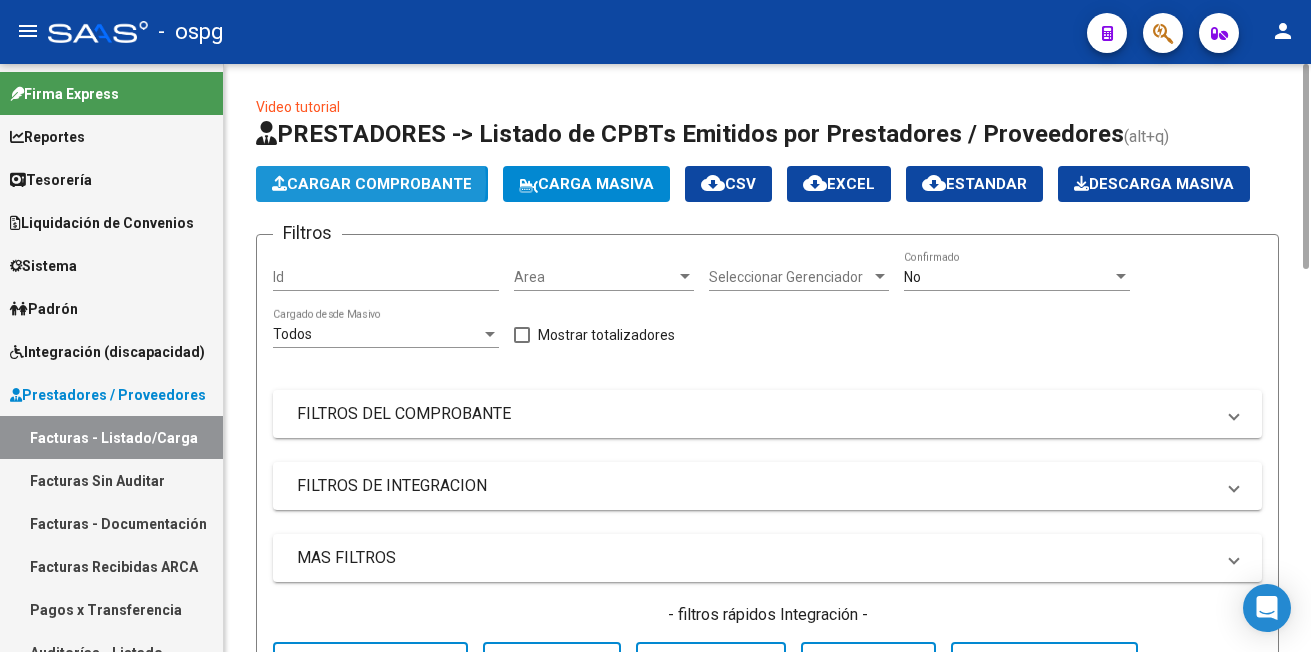 click on "Cargar Comprobante" 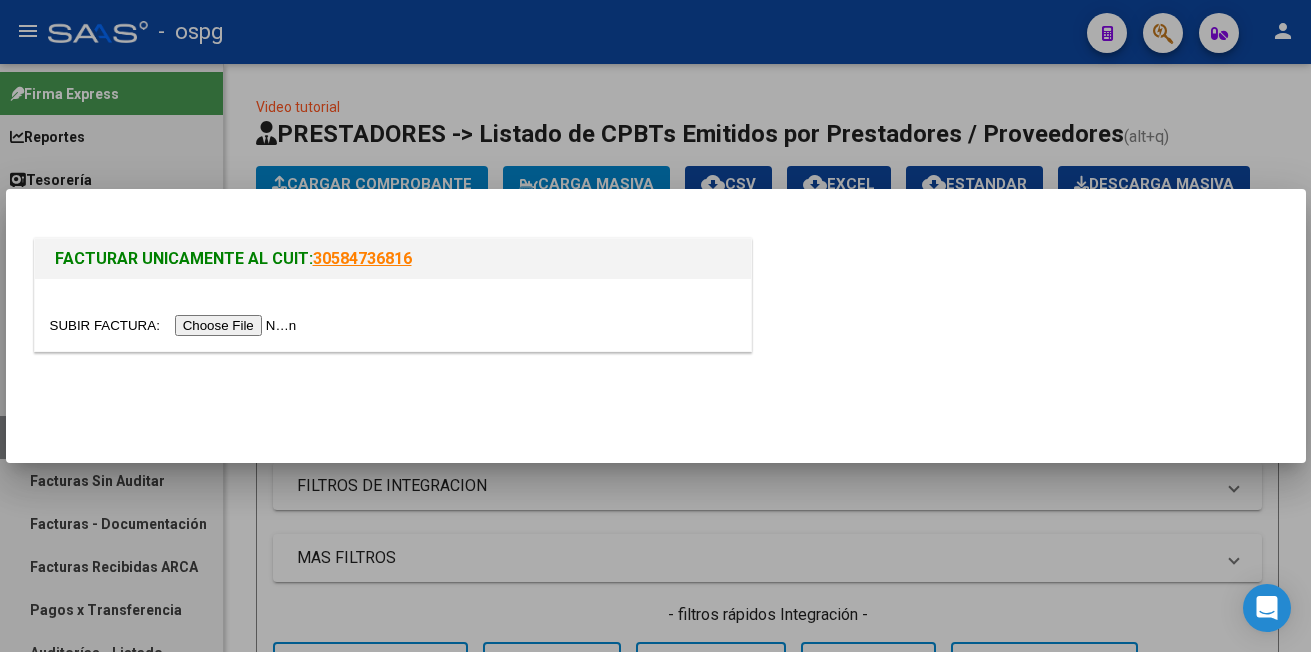 click at bounding box center [176, 325] 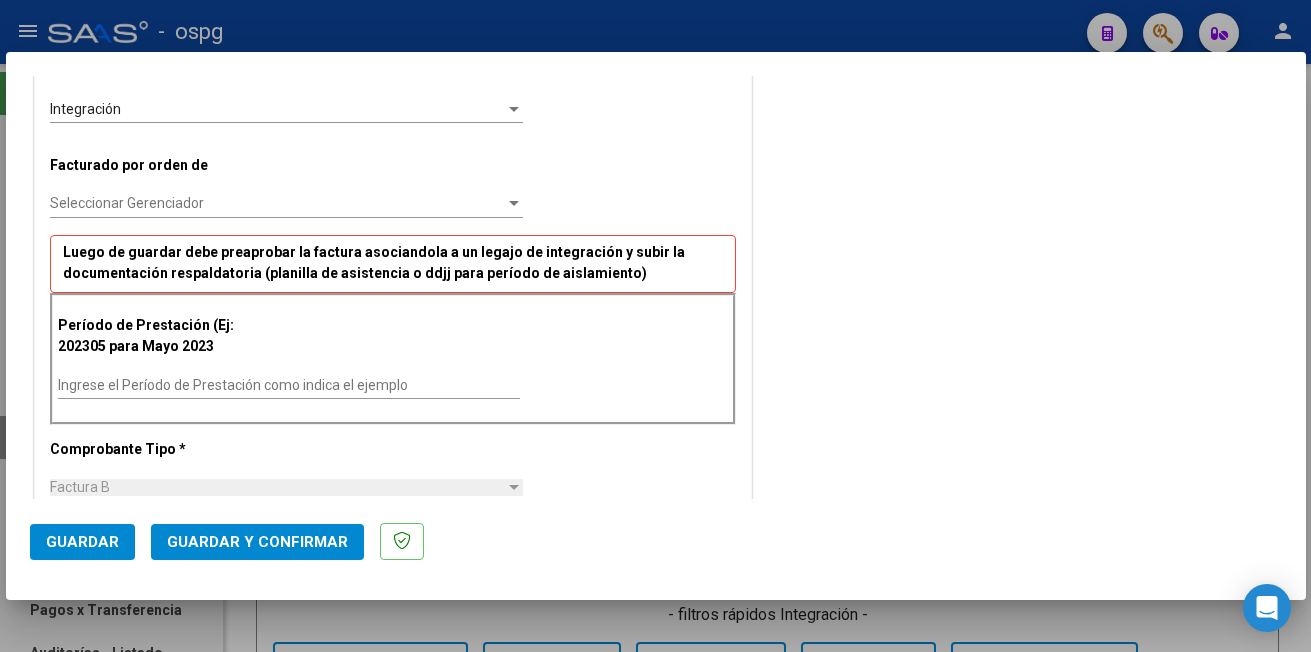 scroll, scrollTop: 500, scrollLeft: 0, axis: vertical 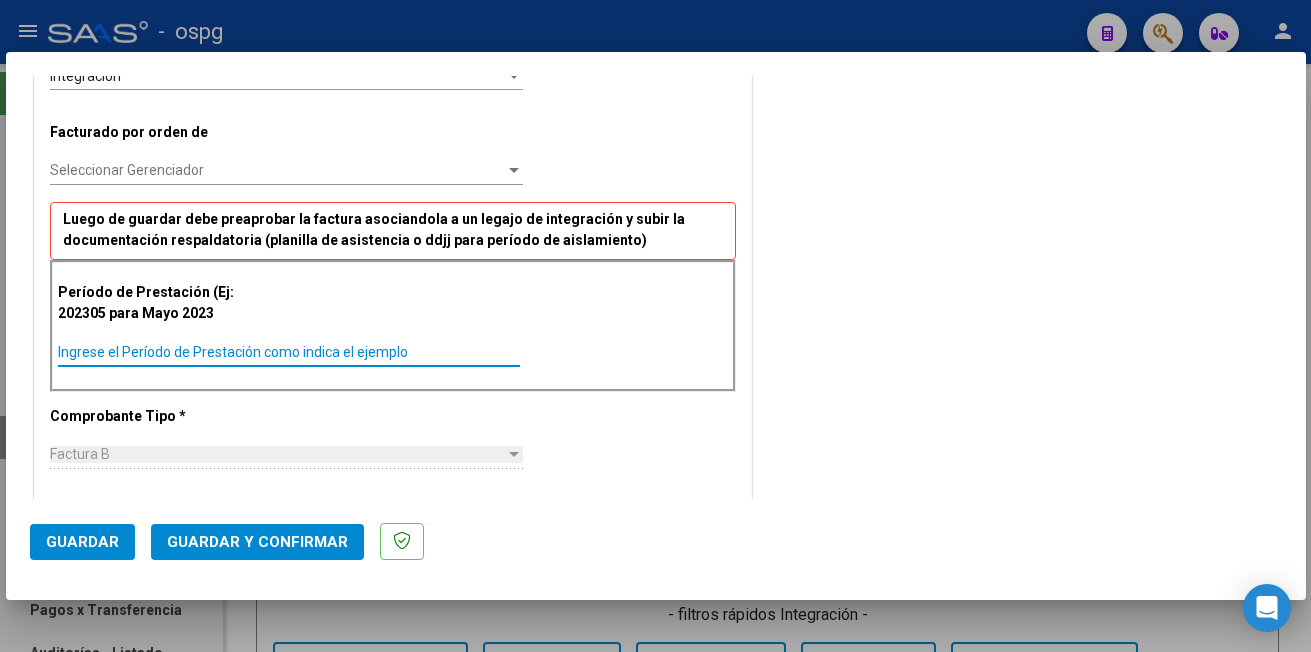 click on "Ingrese el Período de Prestación como indica el ejemplo" at bounding box center (289, 352) 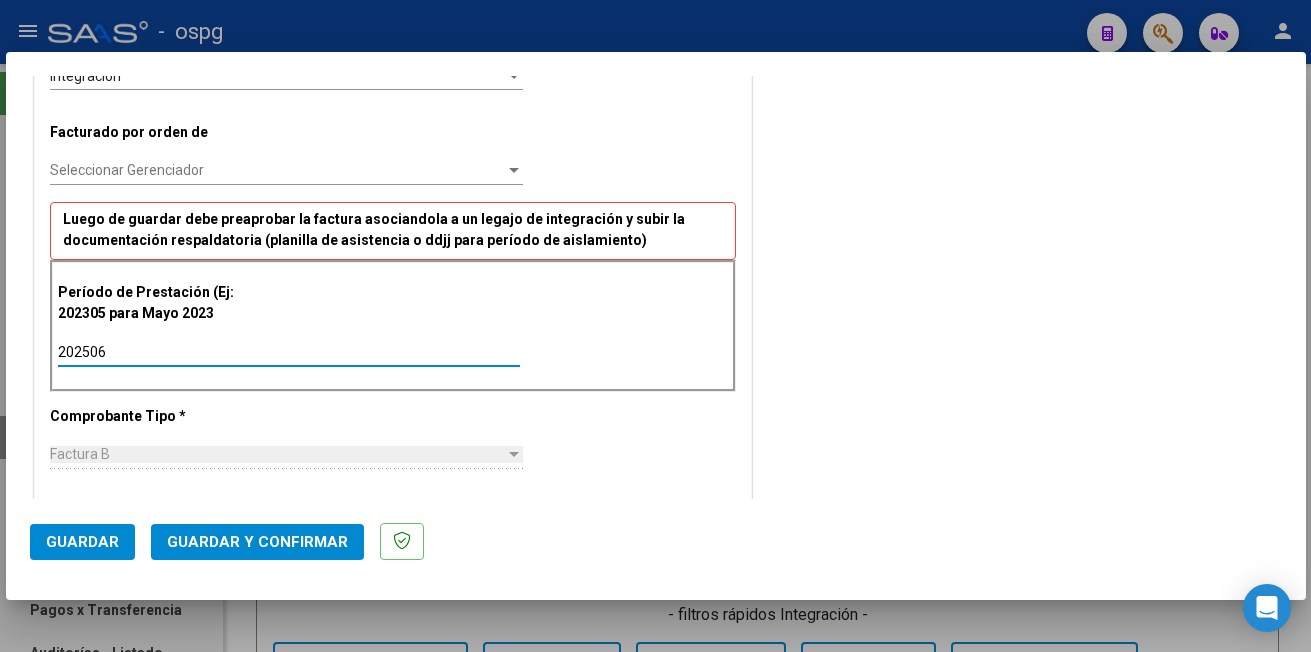 type on "202506" 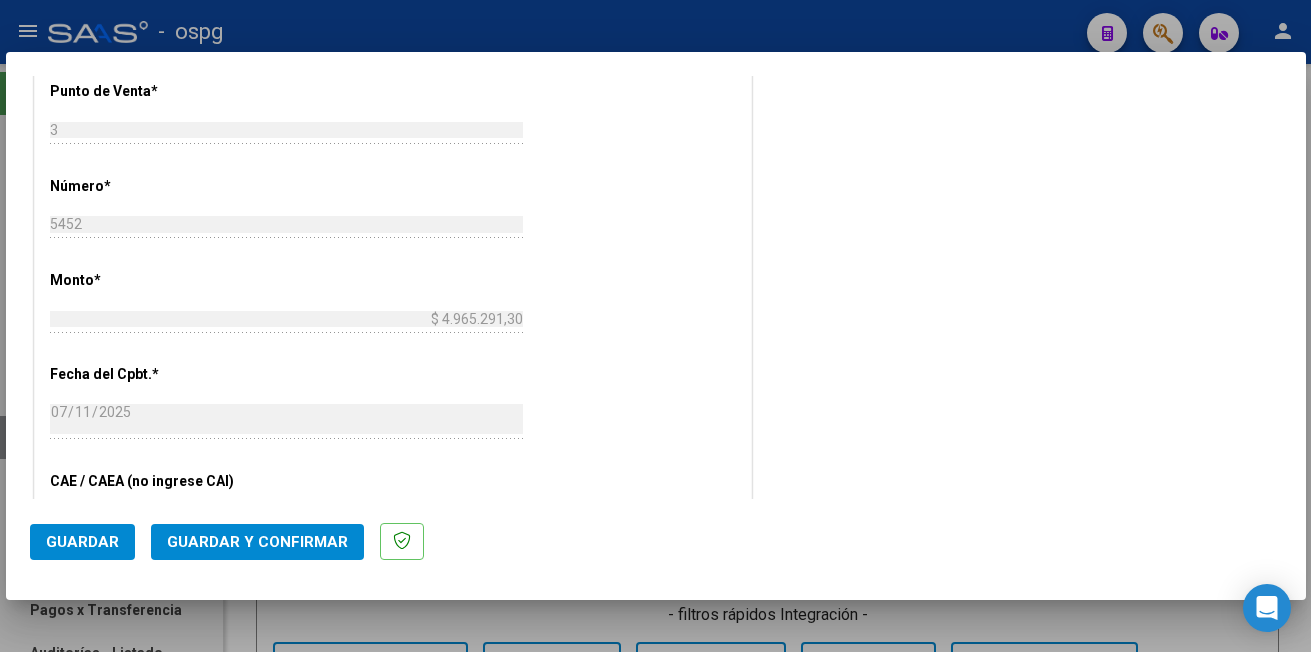 scroll, scrollTop: 1000, scrollLeft: 0, axis: vertical 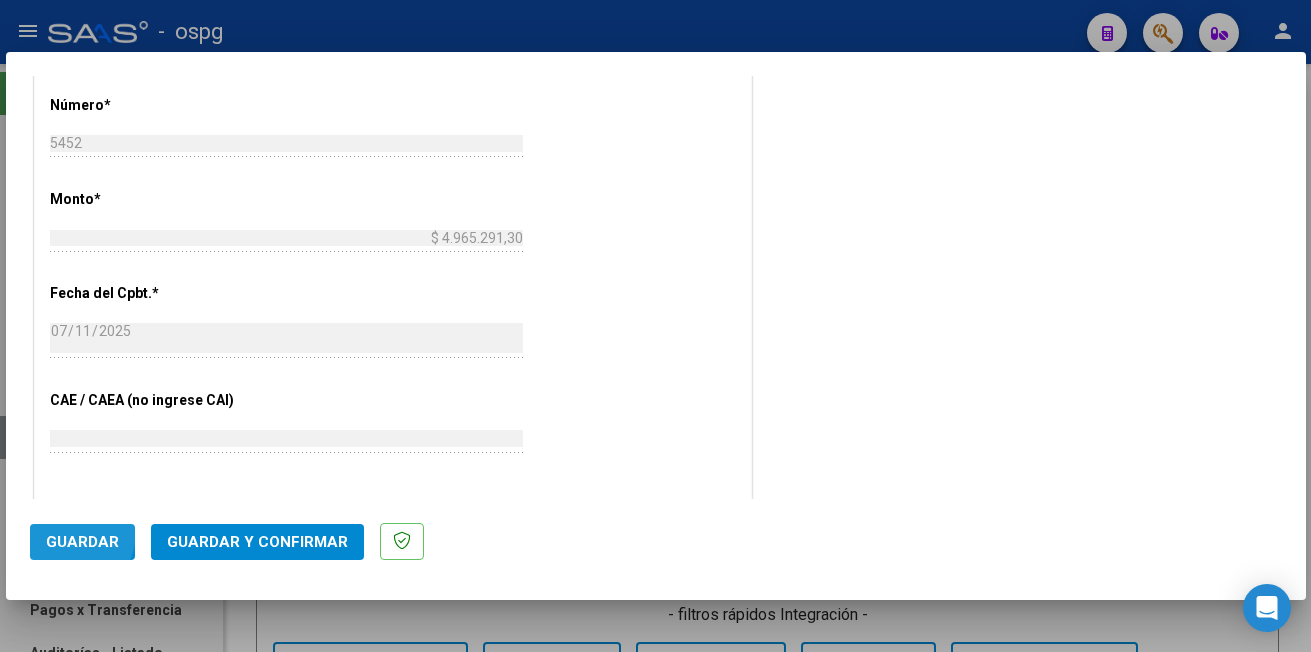 click on "Guardar" 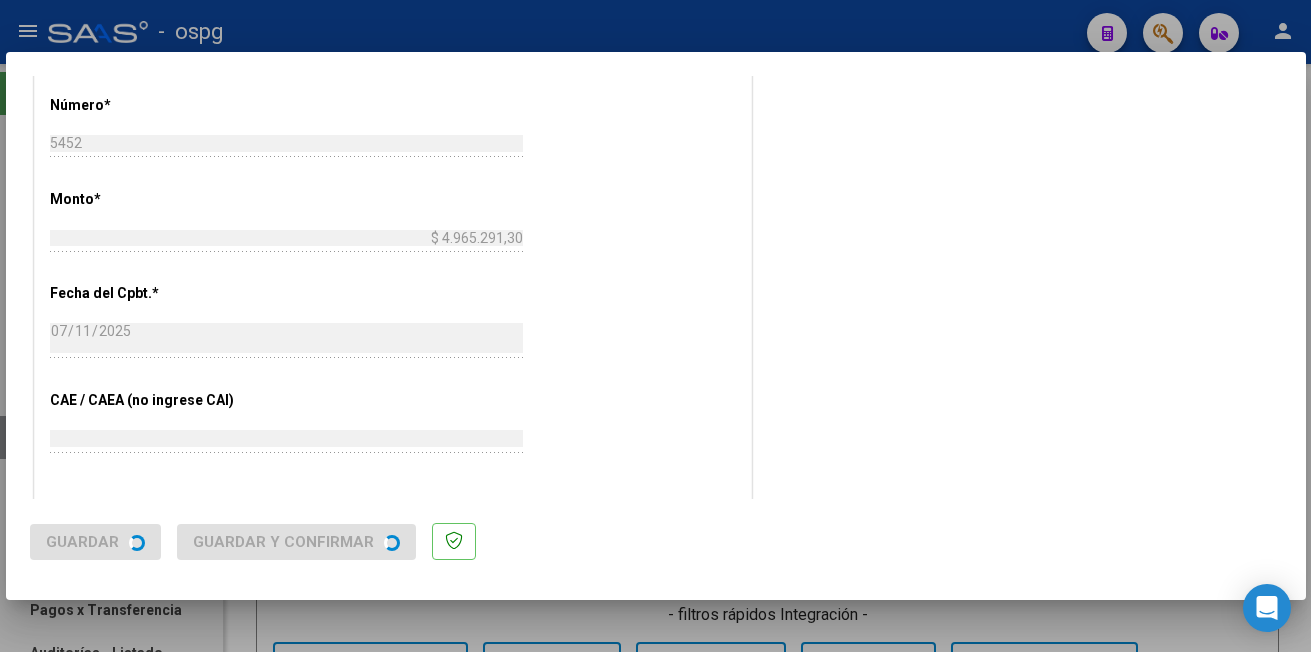 scroll, scrollTop: 0, scrollLeft: 0, axis: both 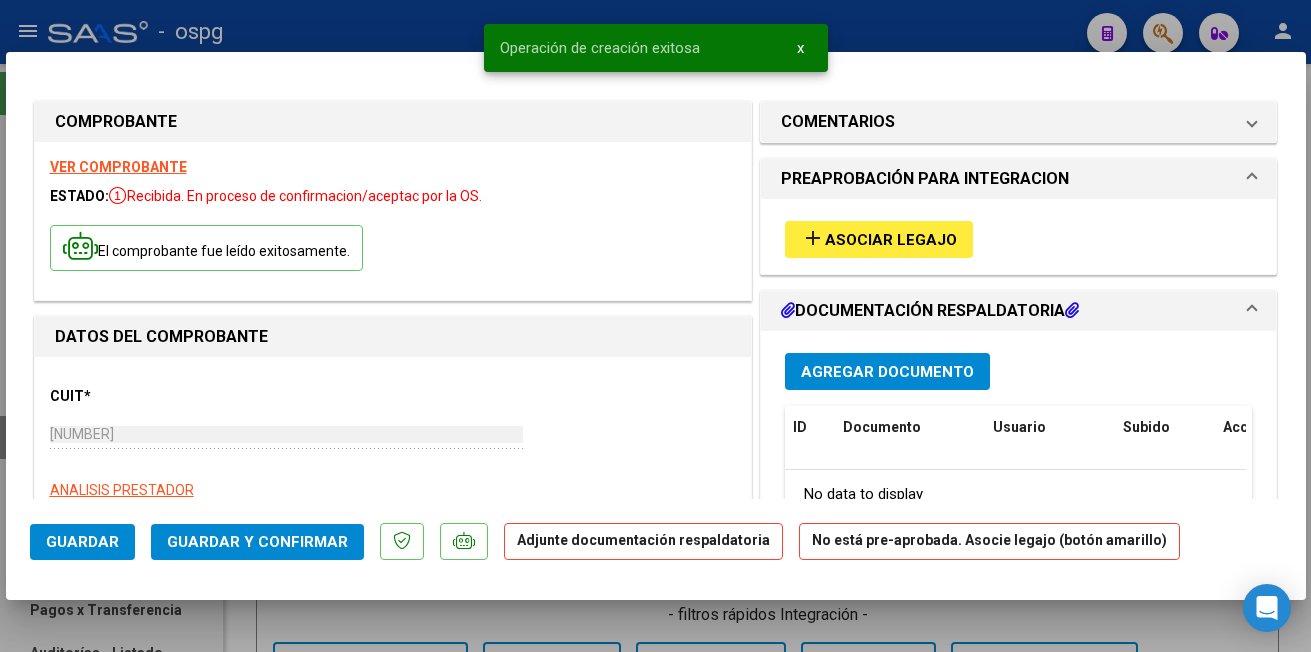 click at bounding box center [655, 326] 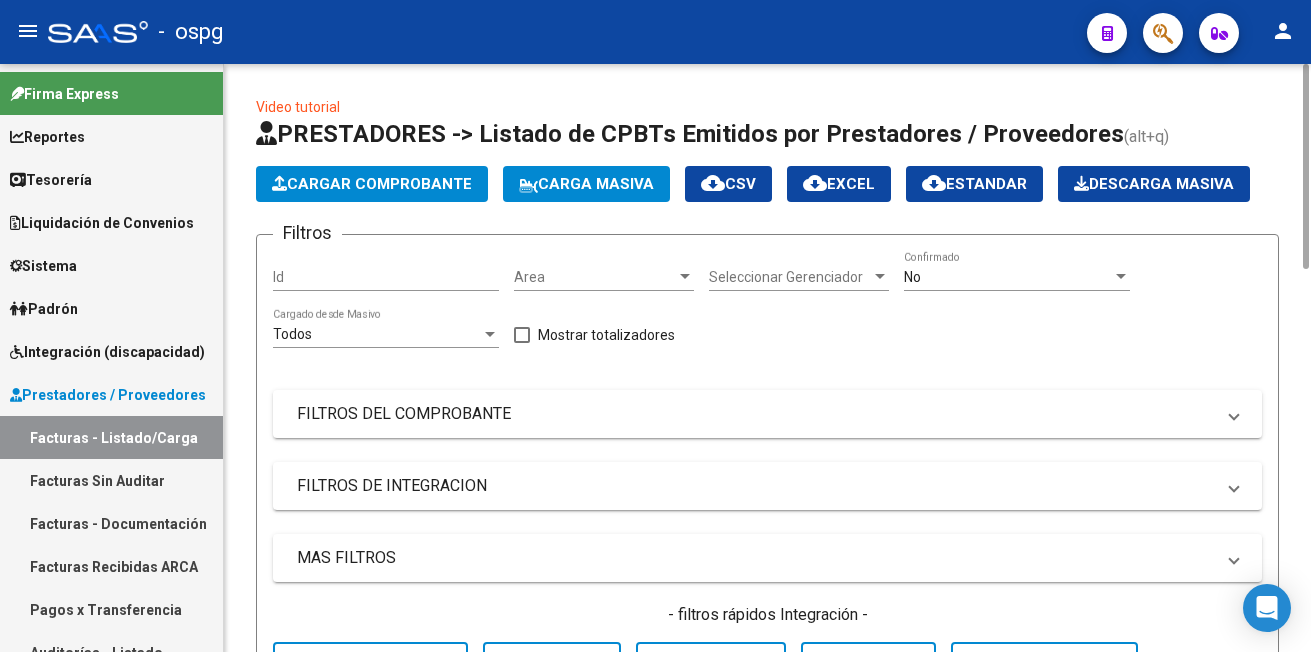 click on "Cargar Comprobante" 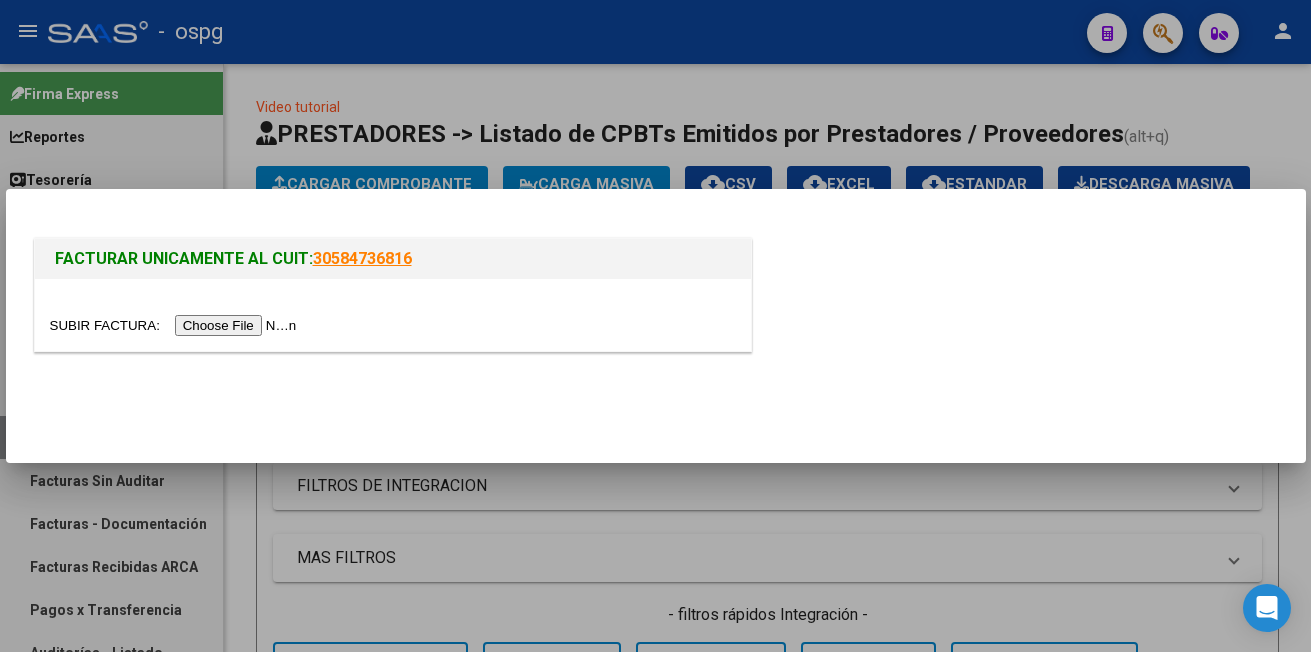click at bounding box center [176, 325] 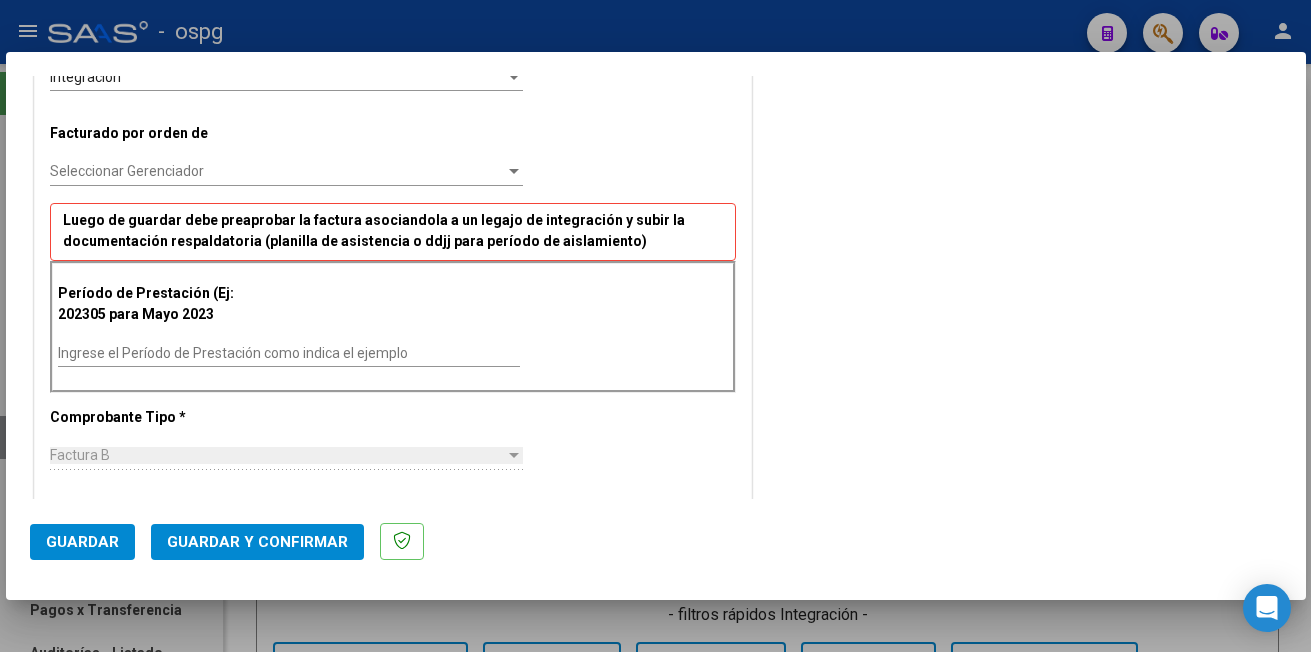 scroll, scrollTop: 500, scrollLeft: 0, axis: vertical 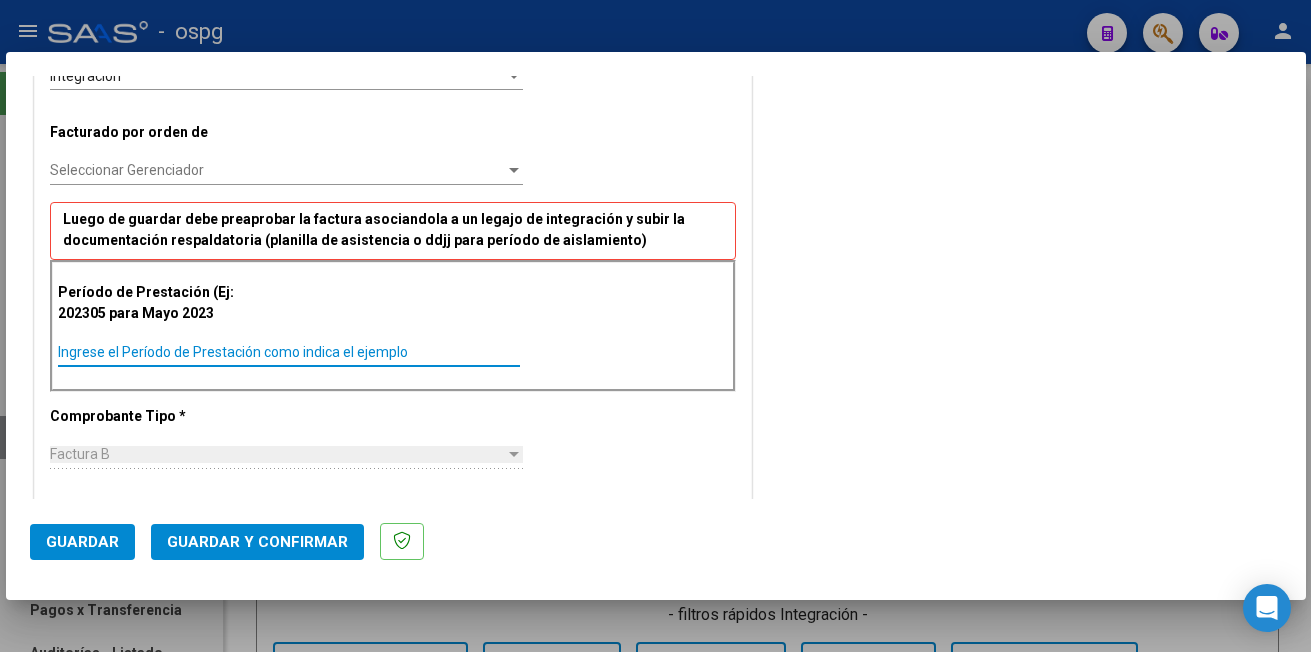 click on "Ingrese el Período de Prestación como indica el ejemplo" at bounding box center [289, 352] 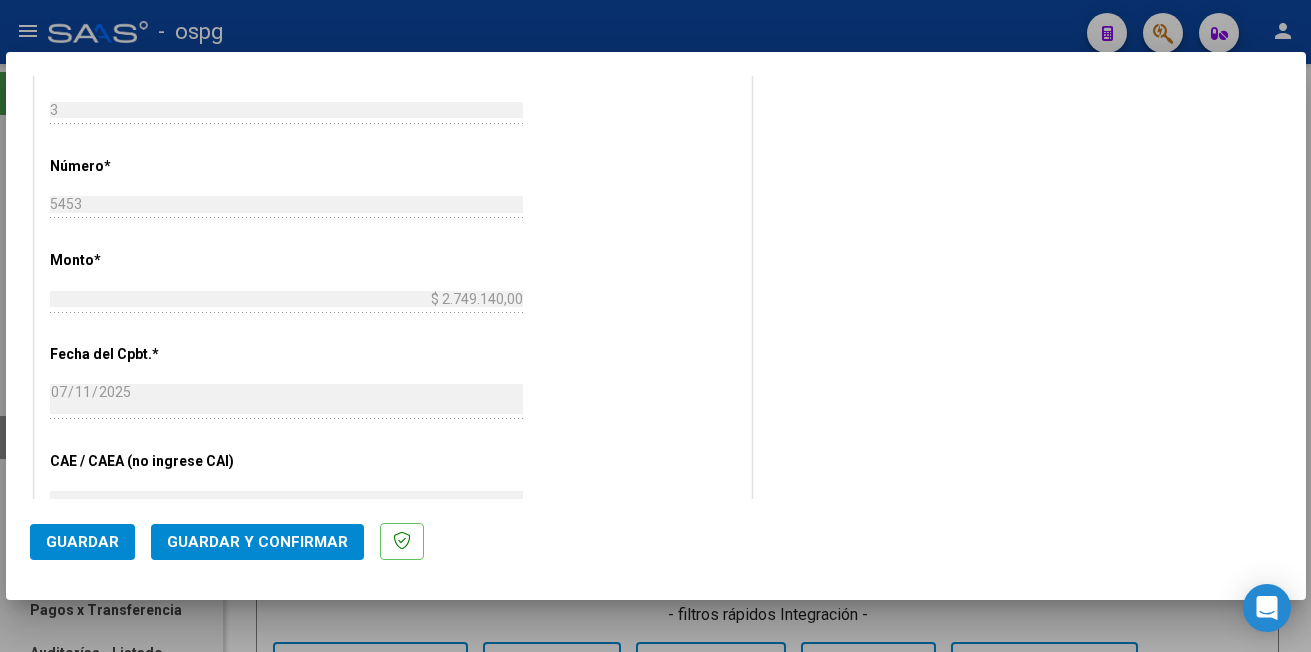 scroll, scrollTop: 1200, scrollLeft: 0, axis: vertical 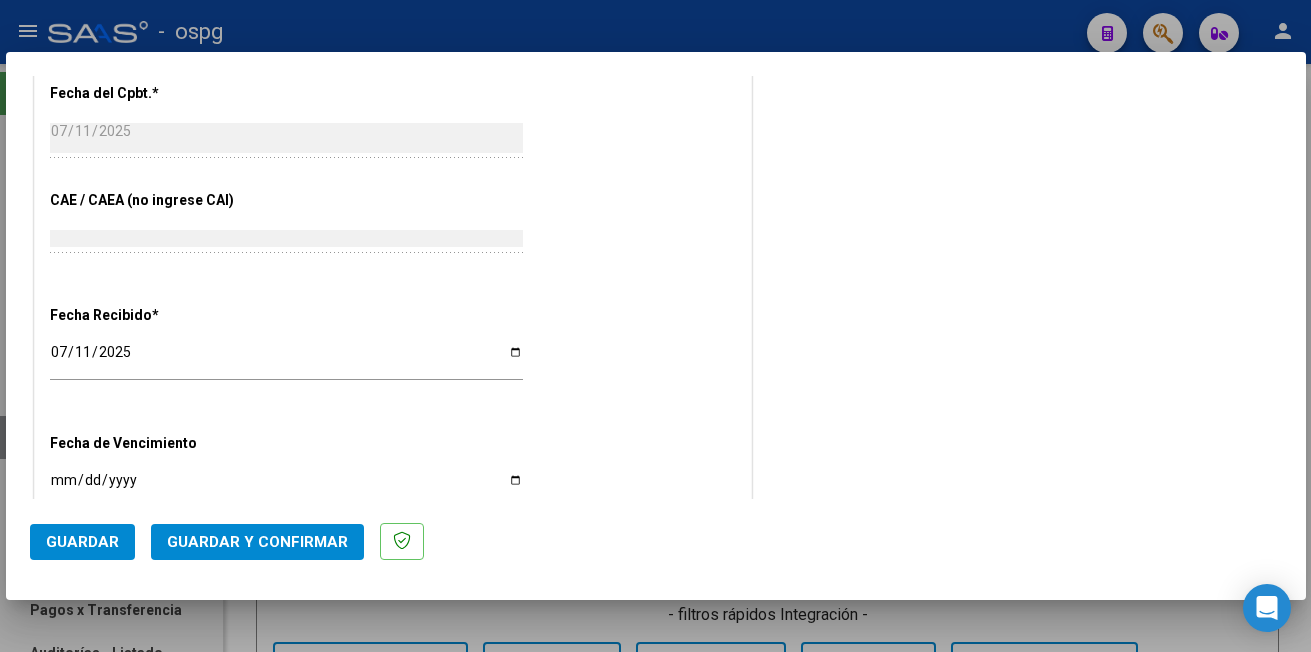 type on "202506" 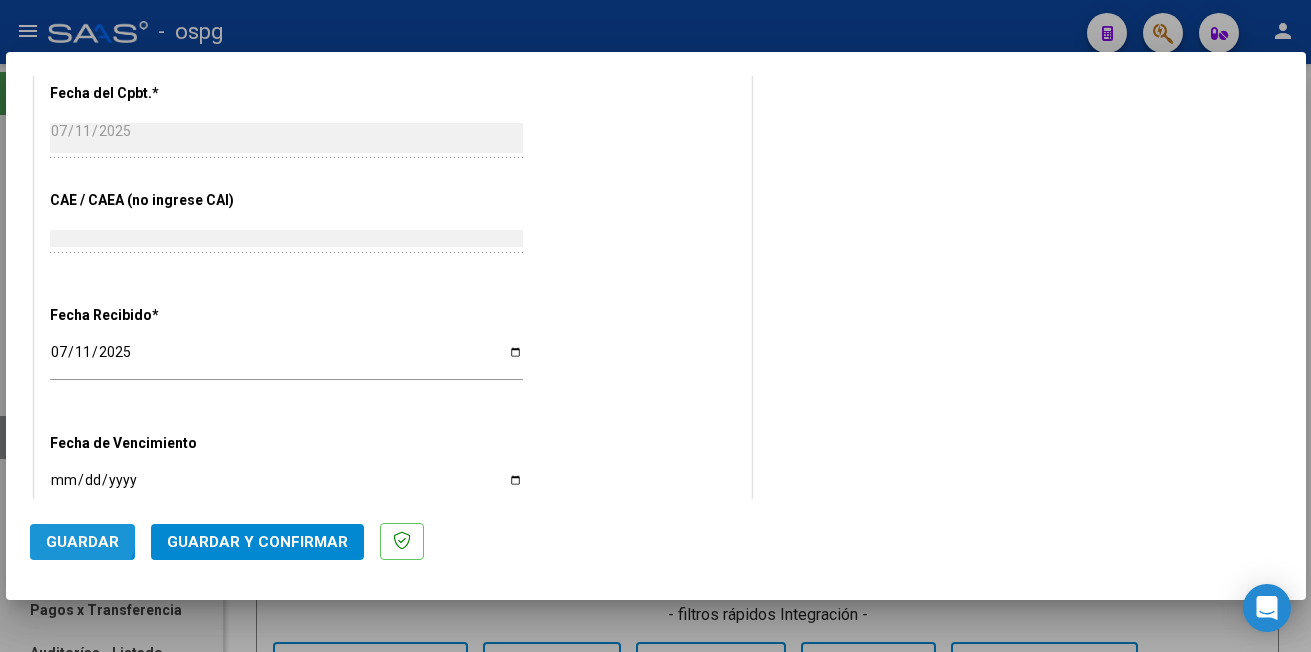 click on "Guardar" 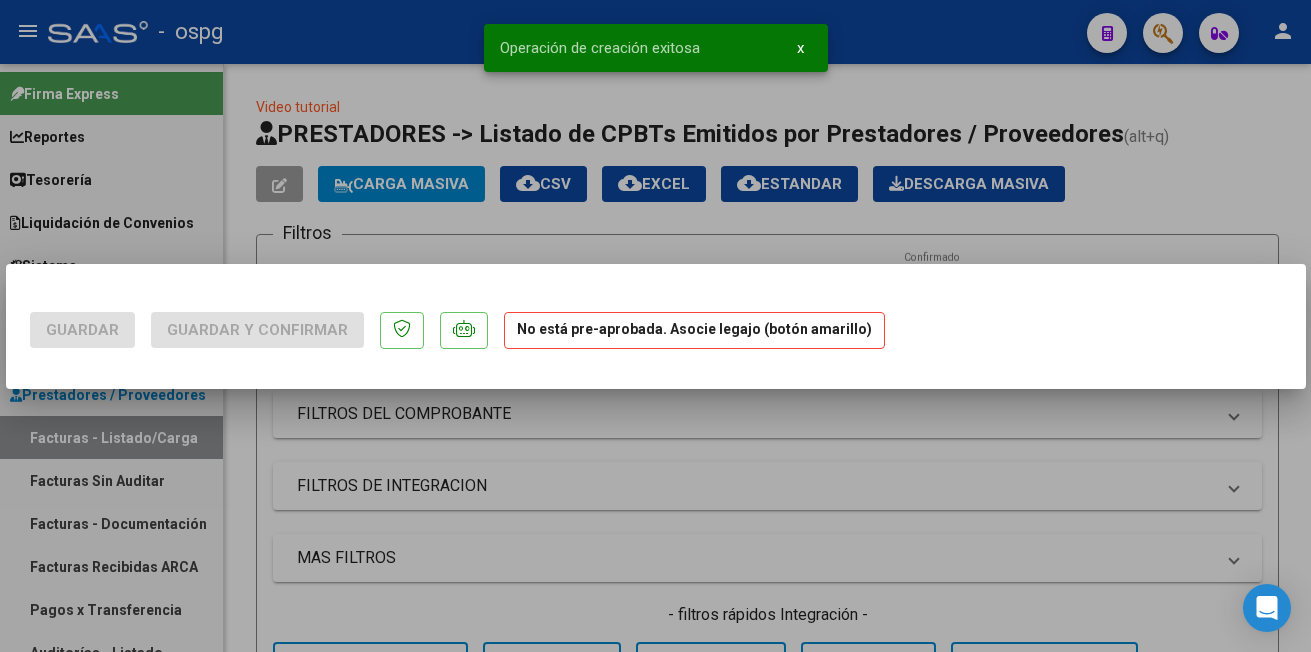 scroll, scrollTop: 0, scrollLeft: 0, axis: both 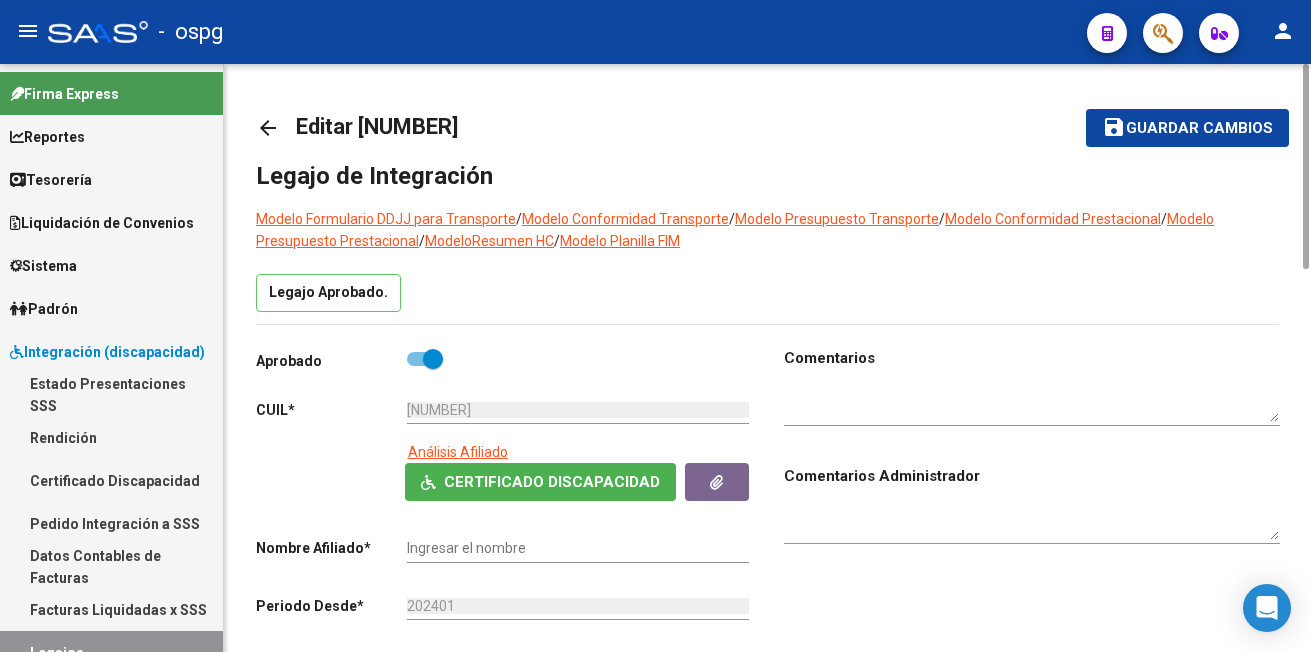 type on "[LAST] [LAST] [LAST]" 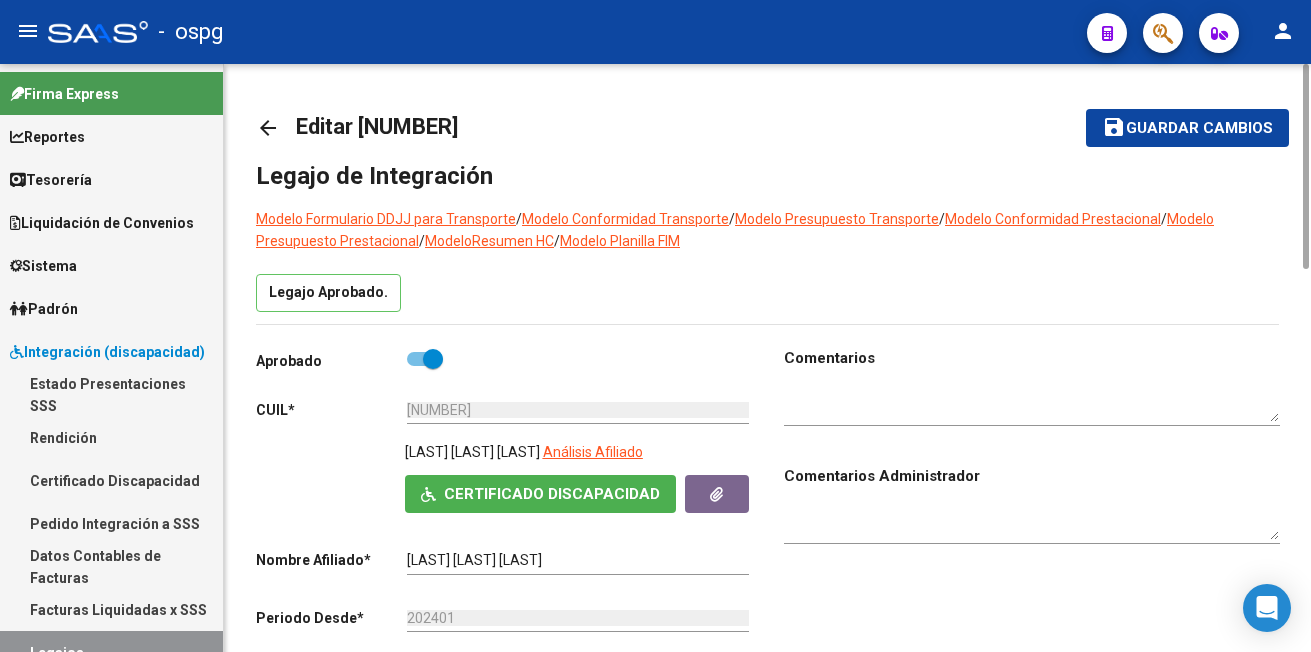scroll, scrollTop: 600, scrollLeft: 0, axis: vertical 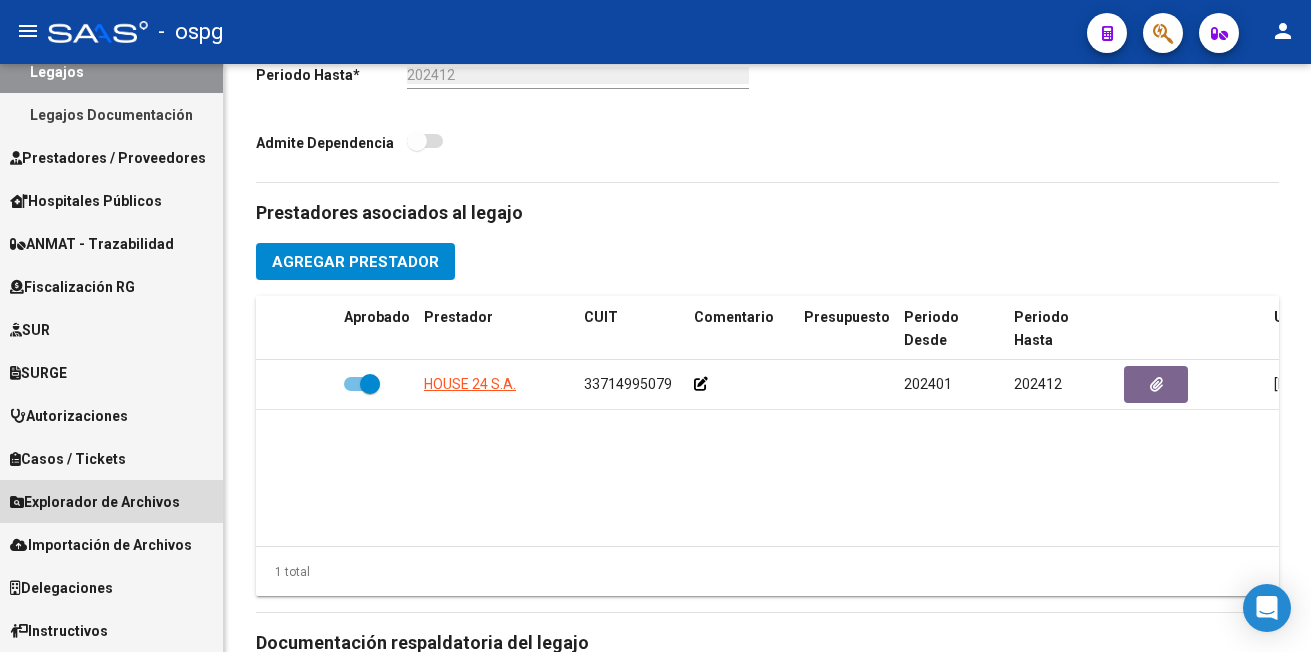 click on "Explorador de Archivos" at bounding box center (95, 502) 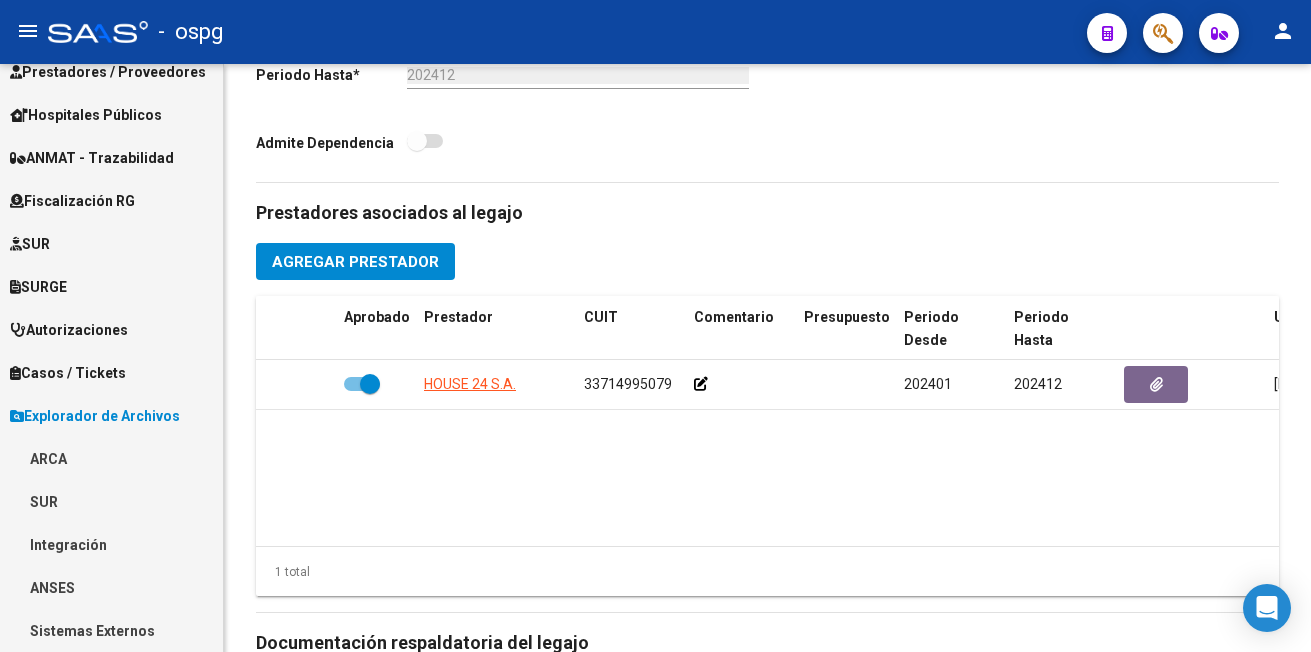 scroll, scrollTop: 781, scrollLeft: 0, axis: vertical 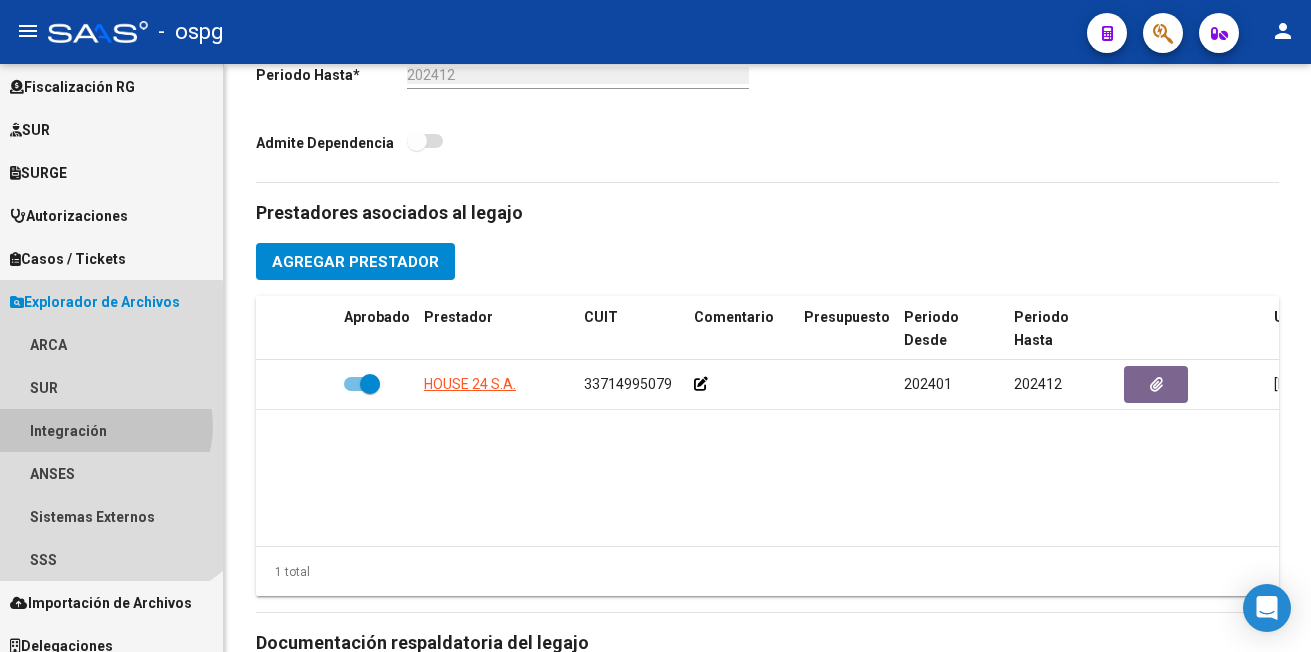 click on "Integración" at bounding box center (111, 430) 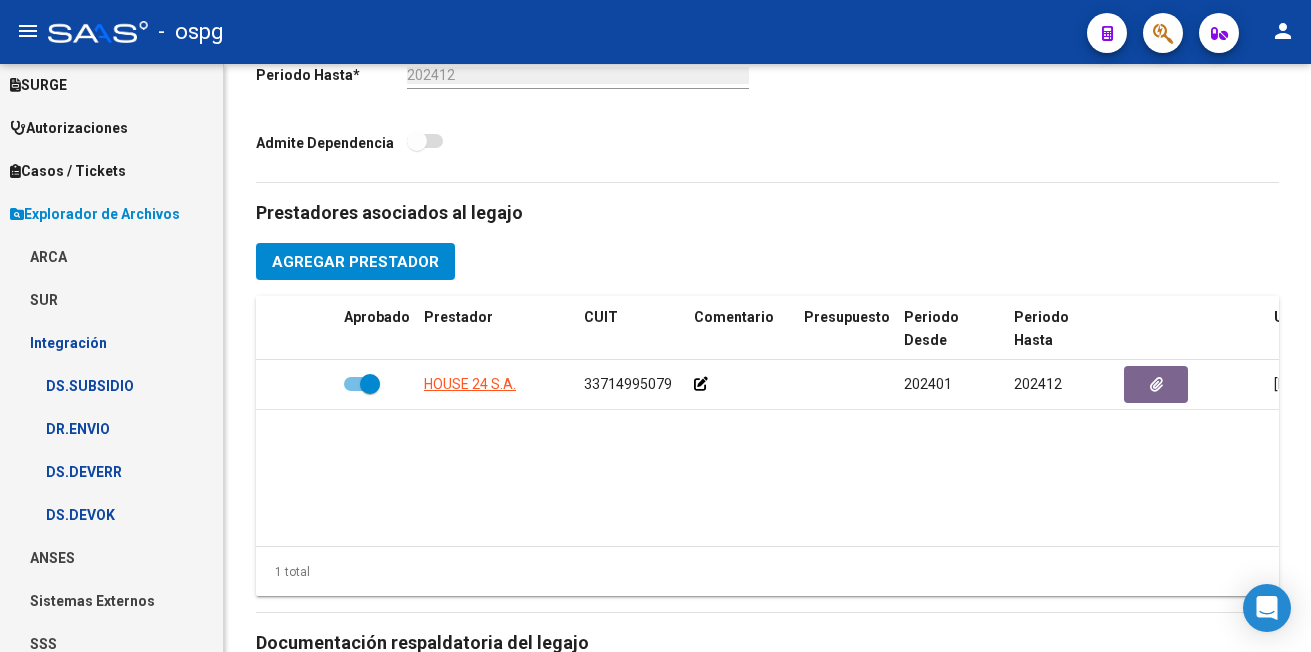 scroll, scrollTop: 981, scrollLeft: 0, axis: vertical 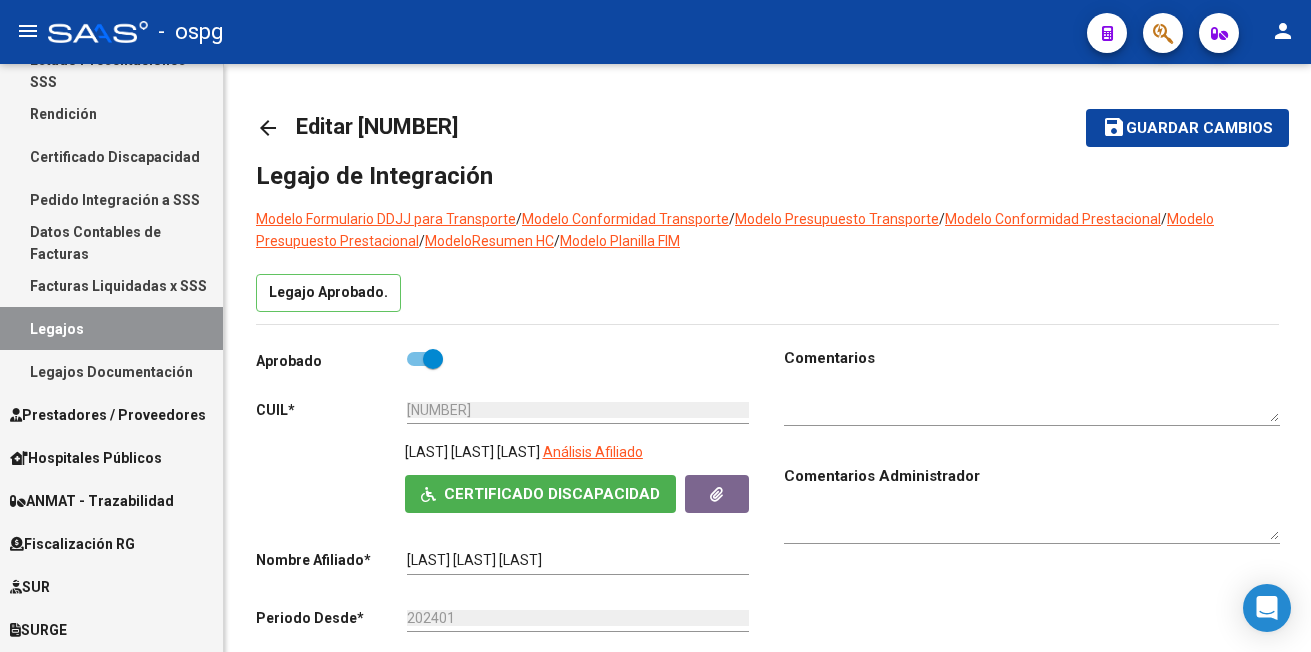click on "Prestadores / Proveedores" at bounding box center [108, 415] 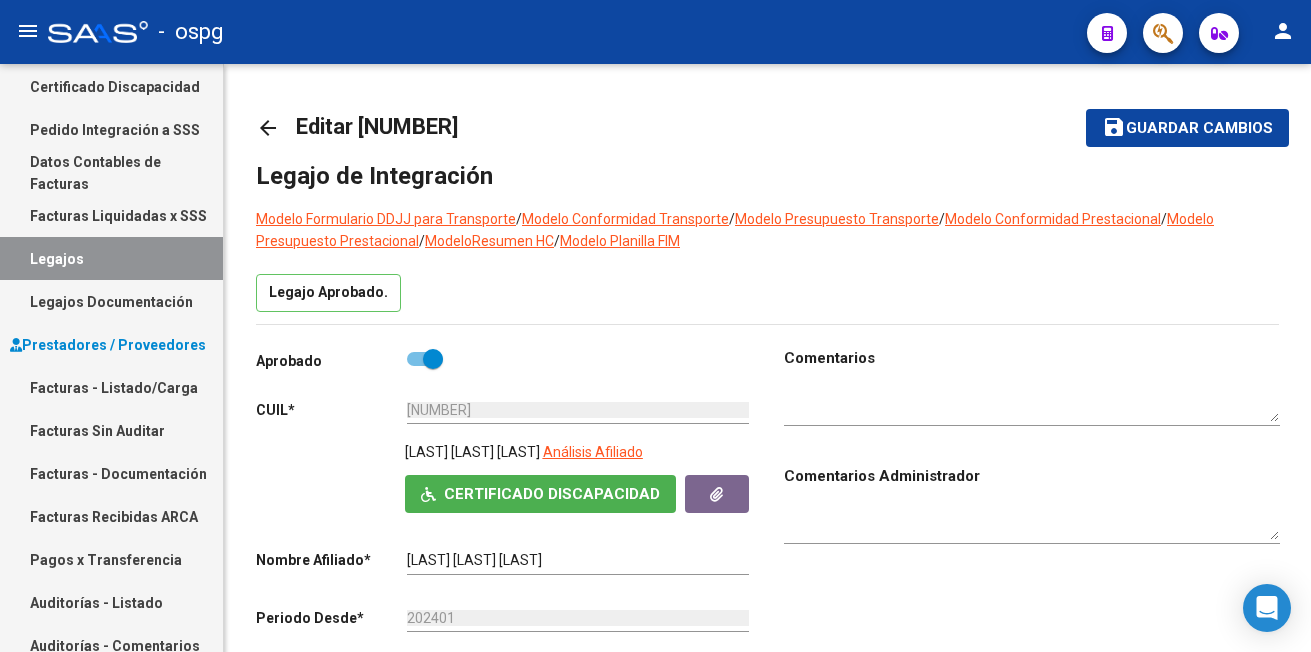 scroll, scrollTop: 424, scrollLeft: 0, axis: vertical 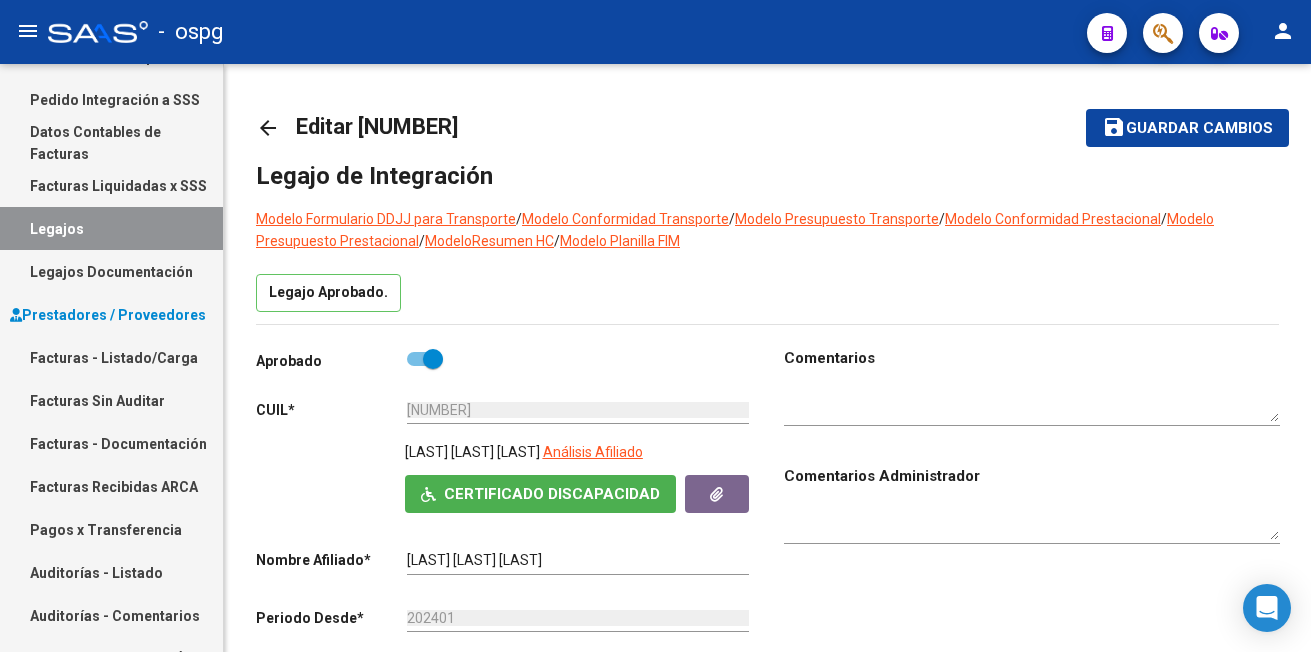 click on "Facturas - Documentación" at bounding box center [111, 443] 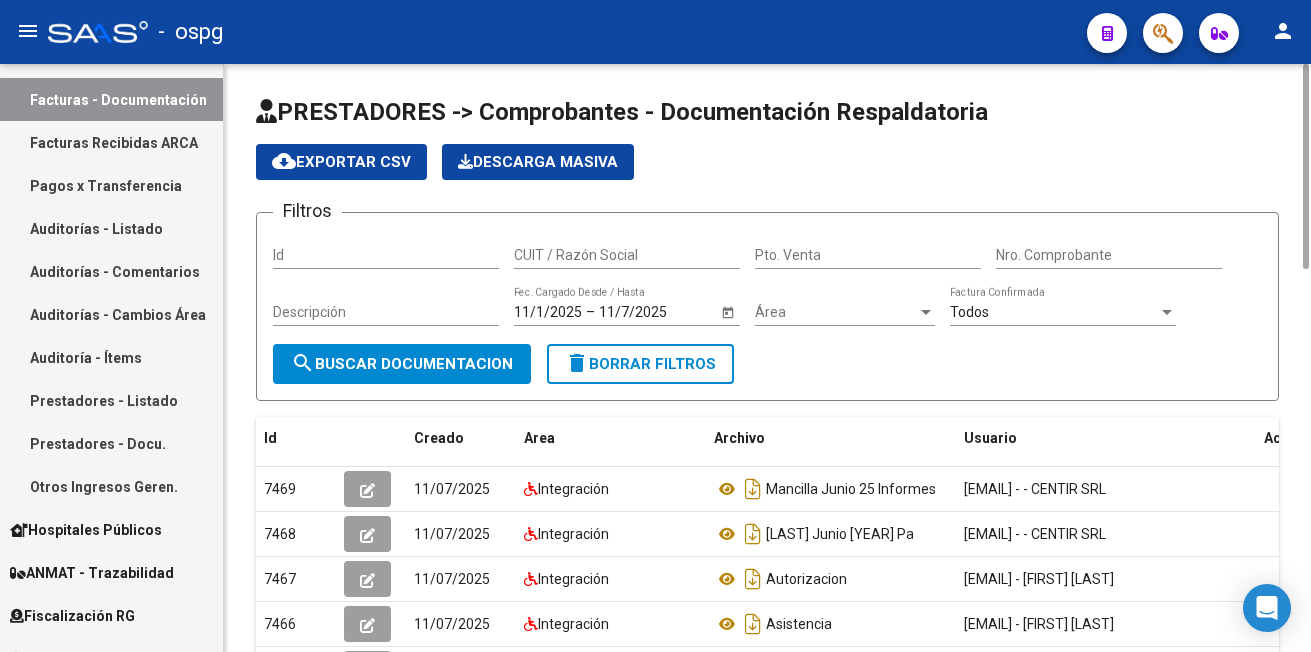 click at bounding box center [926, 312] 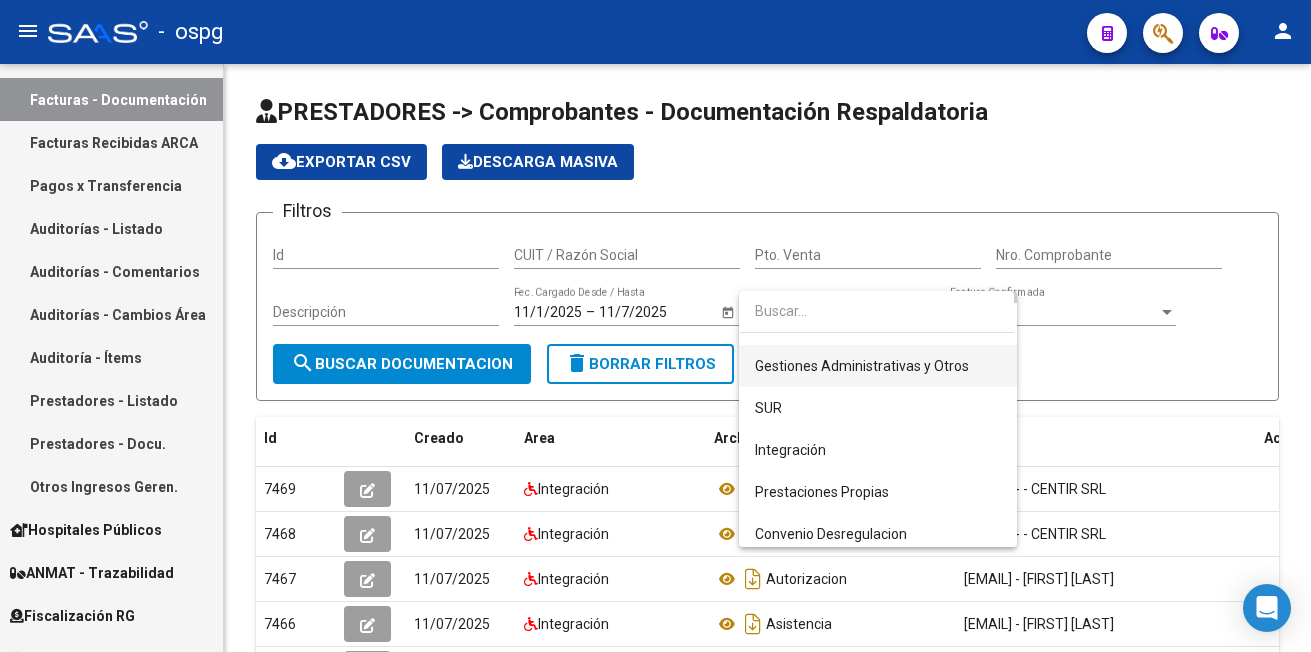 scroll, scrollTop: 100, scrollLeft: 0, axis: vertical 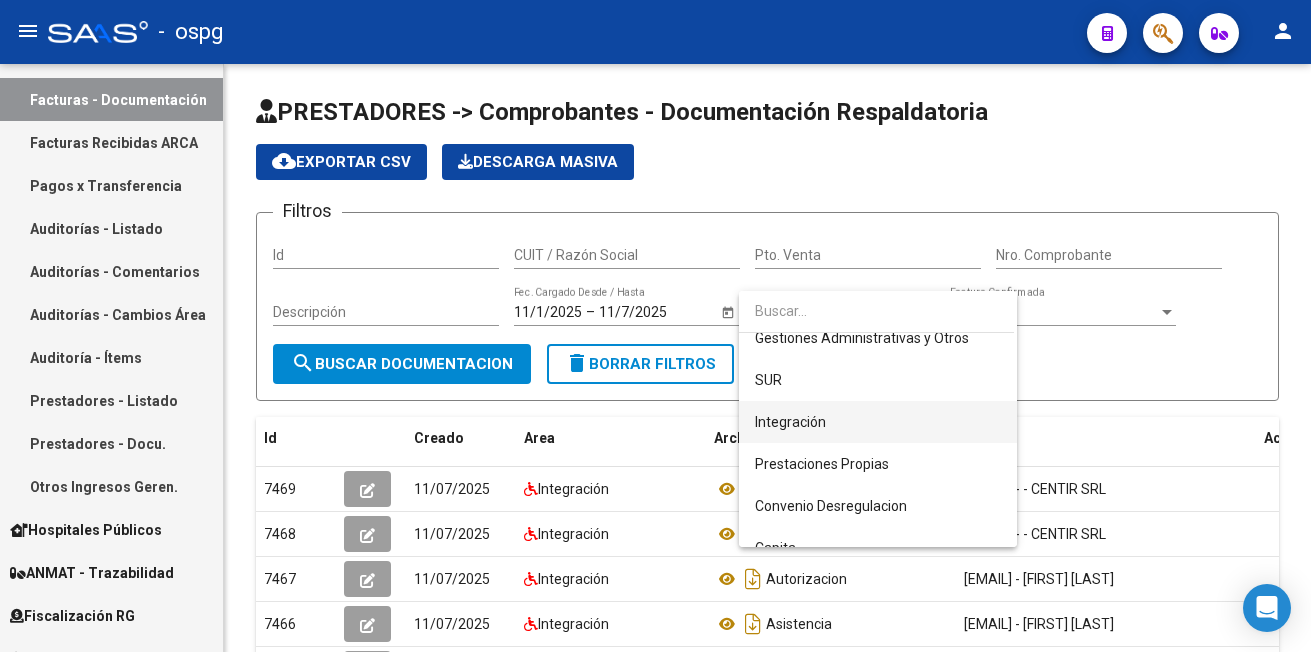 click on "Integración" at bounding box center [878, 422] 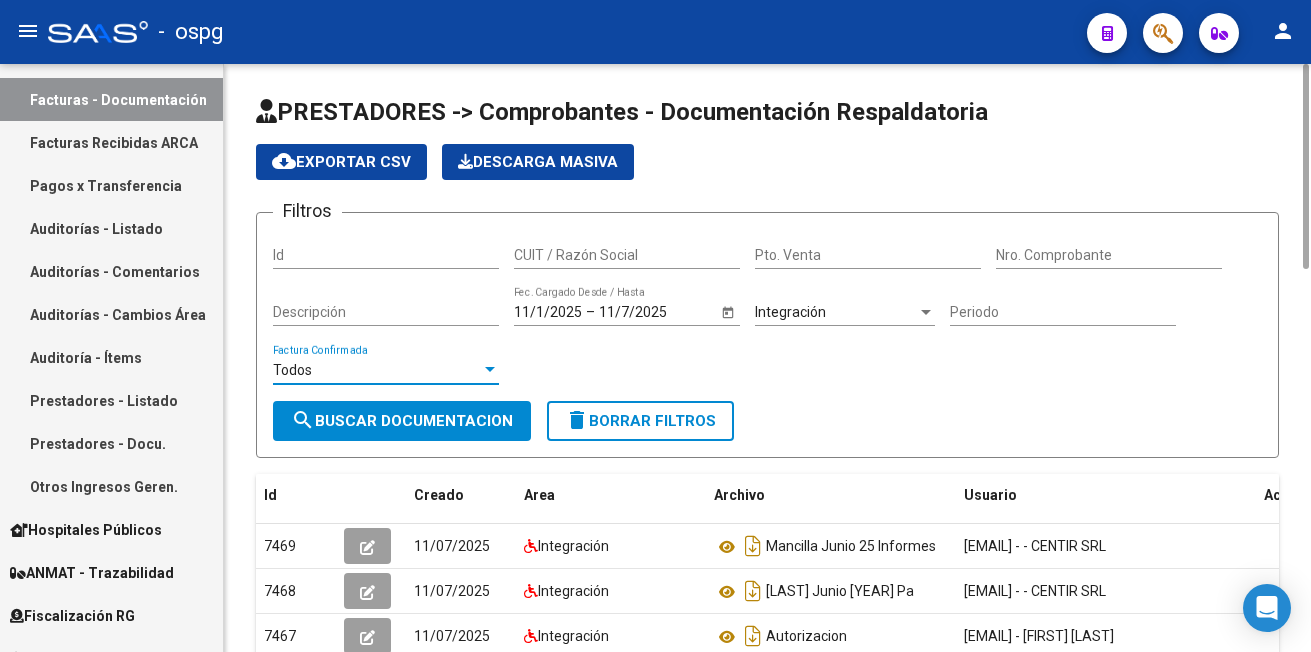 click at bounding box center (490, 370) 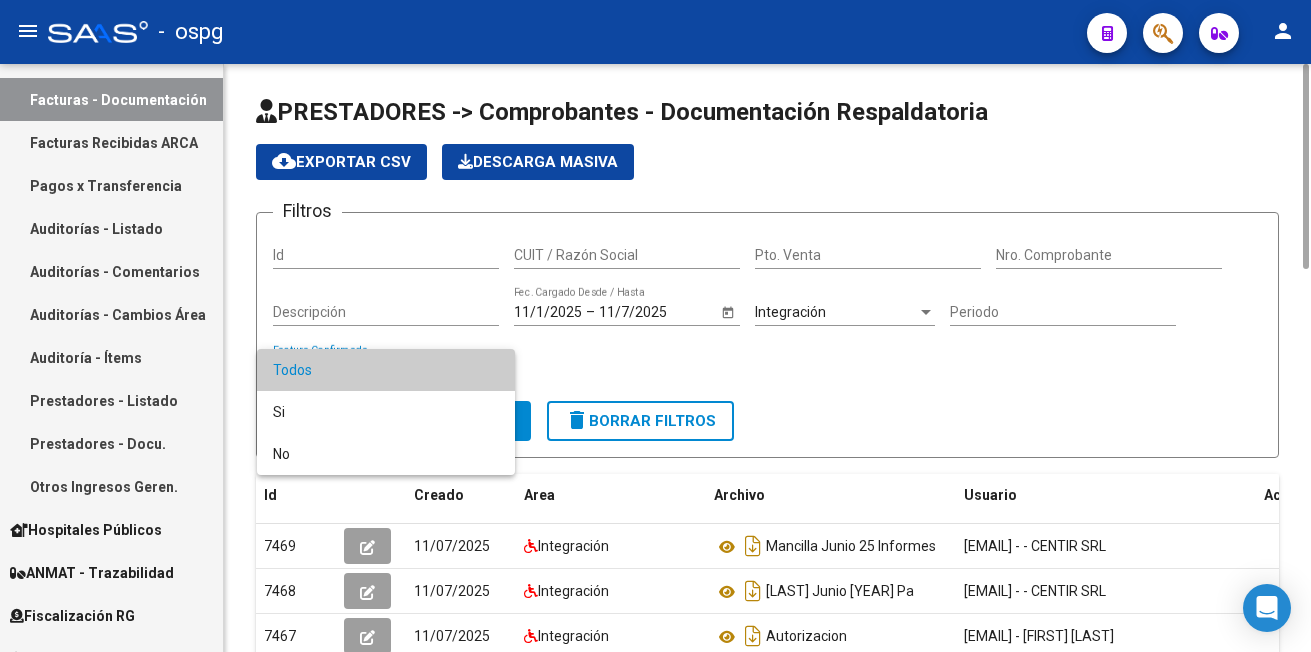 click on "Todos" at bounding box center (386, 370) 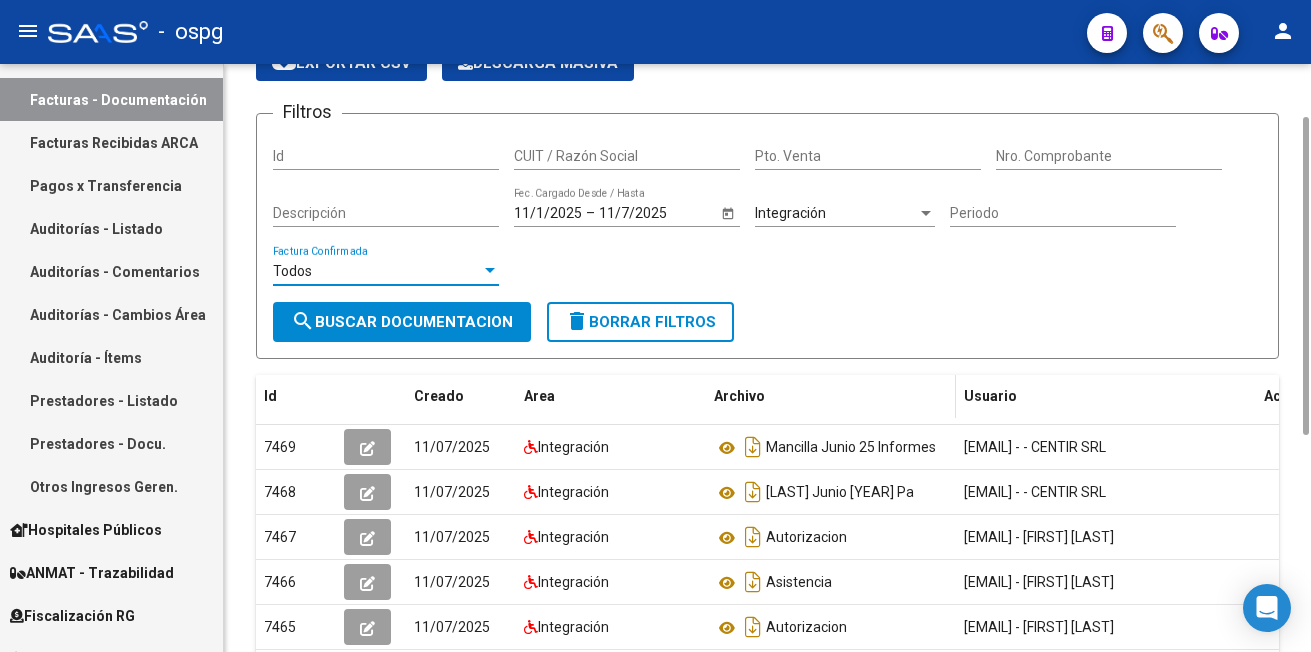 scroll, scrollTop: 499, scrollLeft: 0, axis: vertical 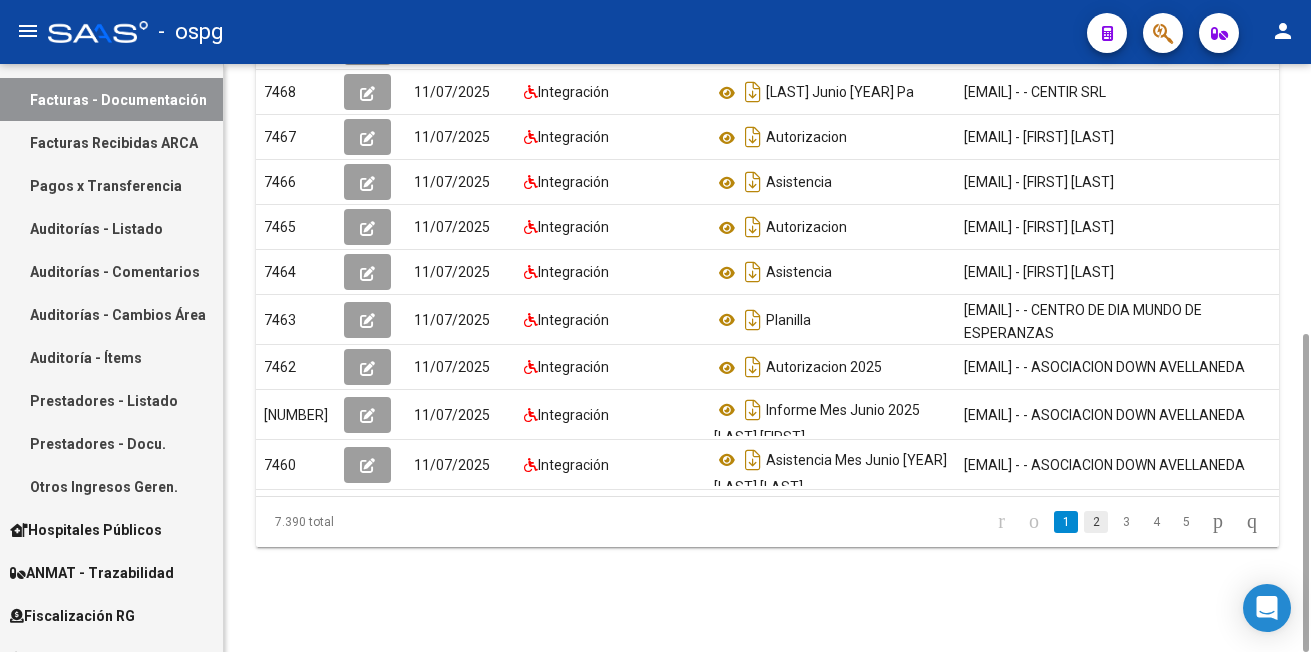 click on "2" 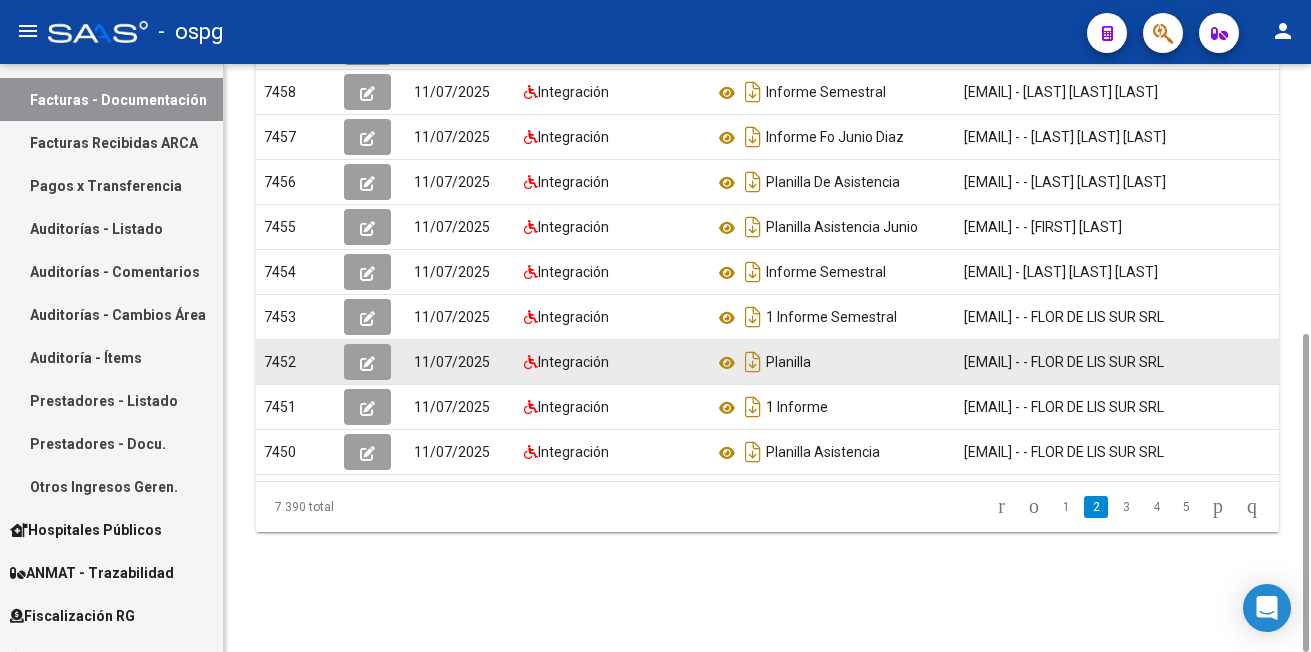 scroll, scrollTop: 509, scrollLeft: 0, axis: vertical 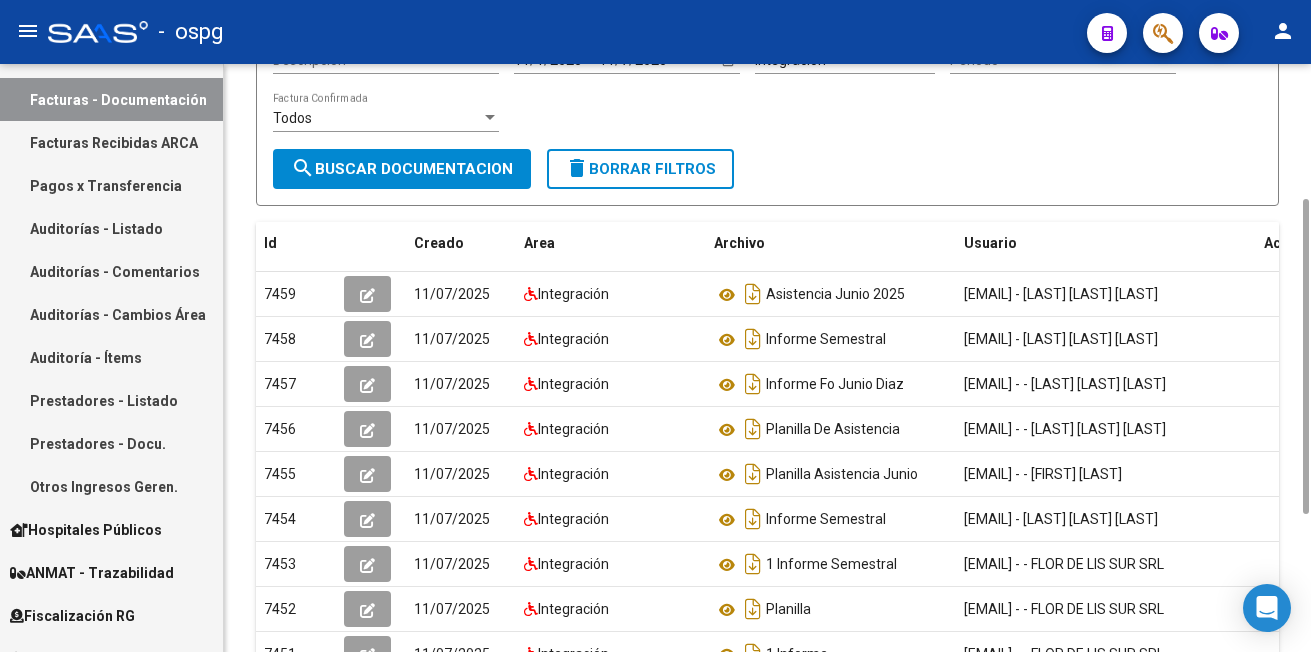 drag, startPoint x: 1303, startPoint y: 379, endPoint x: 1314, endPoint y: 241, distance: 138.43771 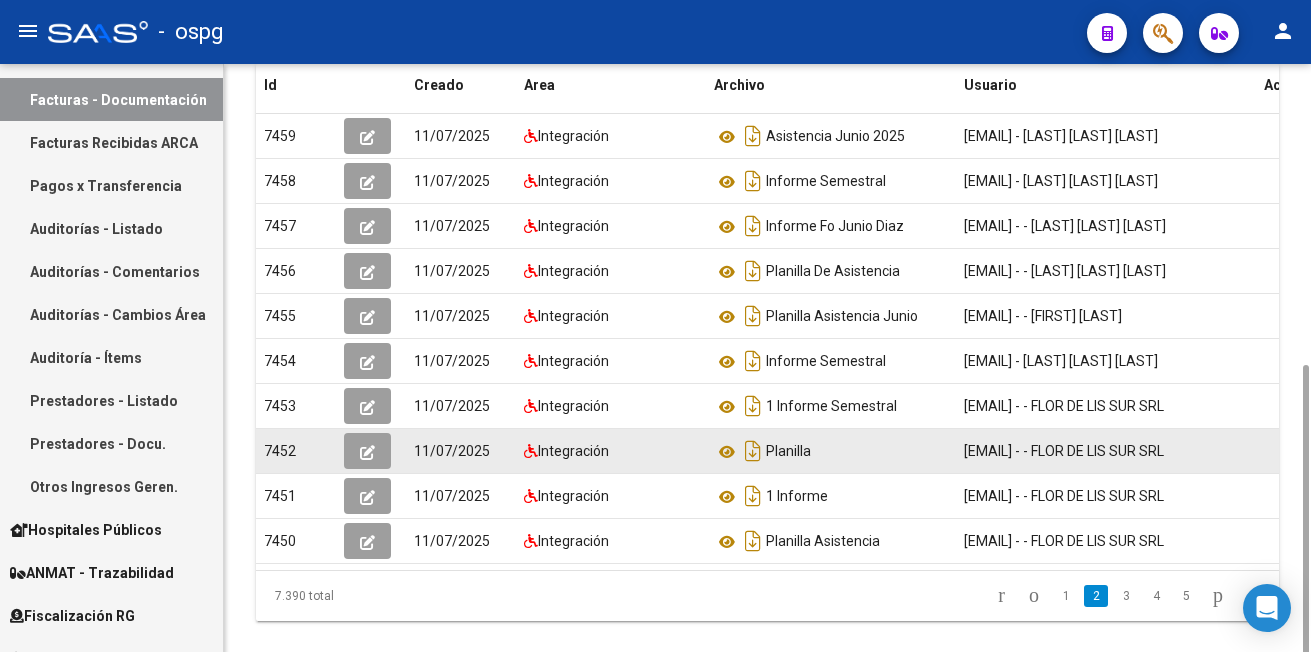 scroll, scrollTop: 496, scrollLeft: 0, axis: vertical 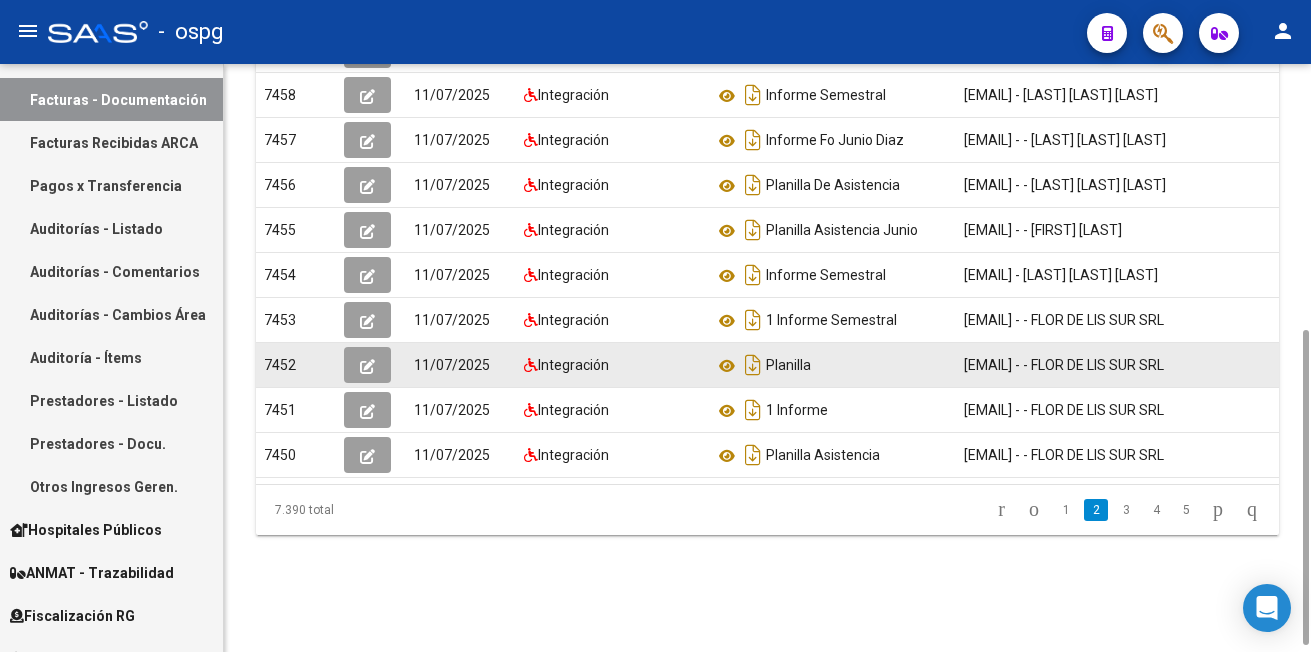 drag, startPoint x: 1305, startPoint y: 263, endPoint x: 1277, endPoint y: 394, distance: 133.95895 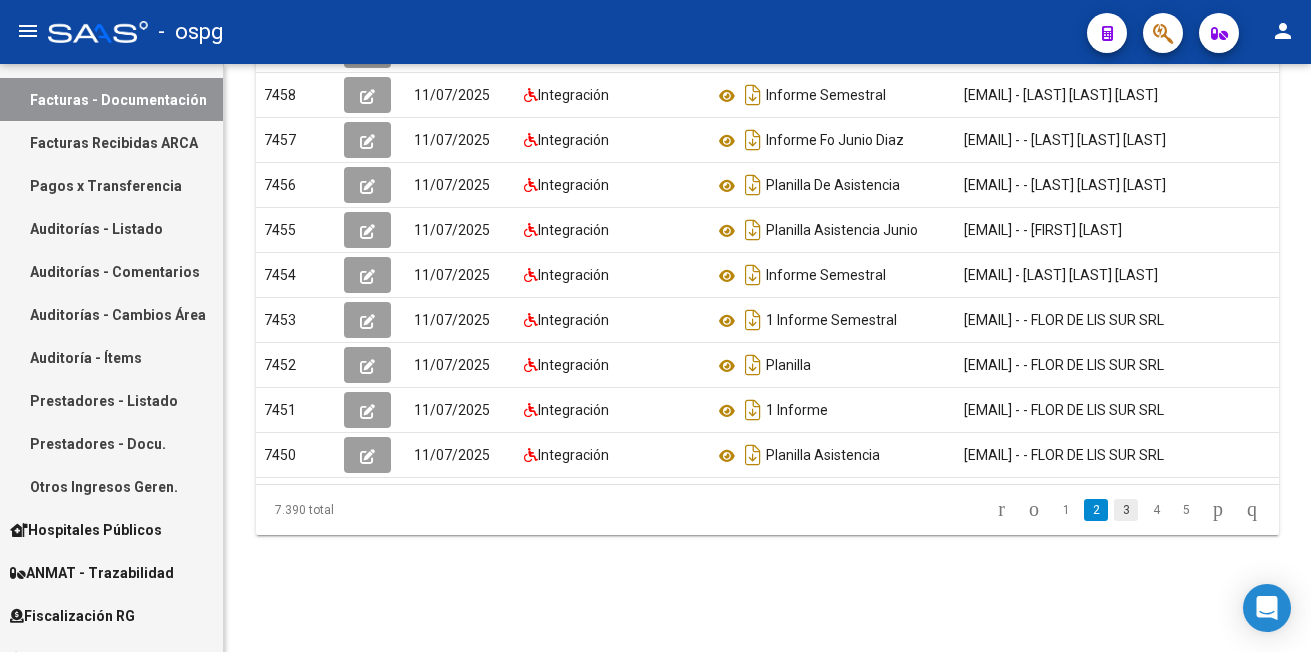 click on "3" 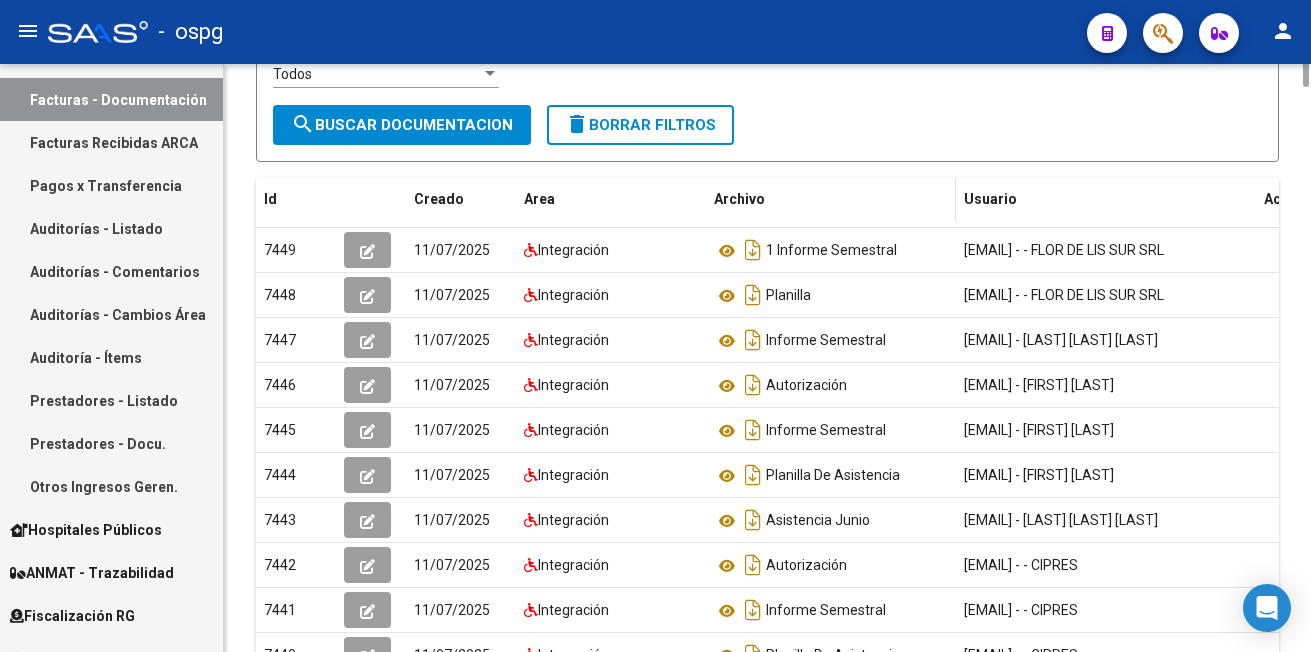 scroll, scrollTop: 0, scrollLeft: 0, axis: both 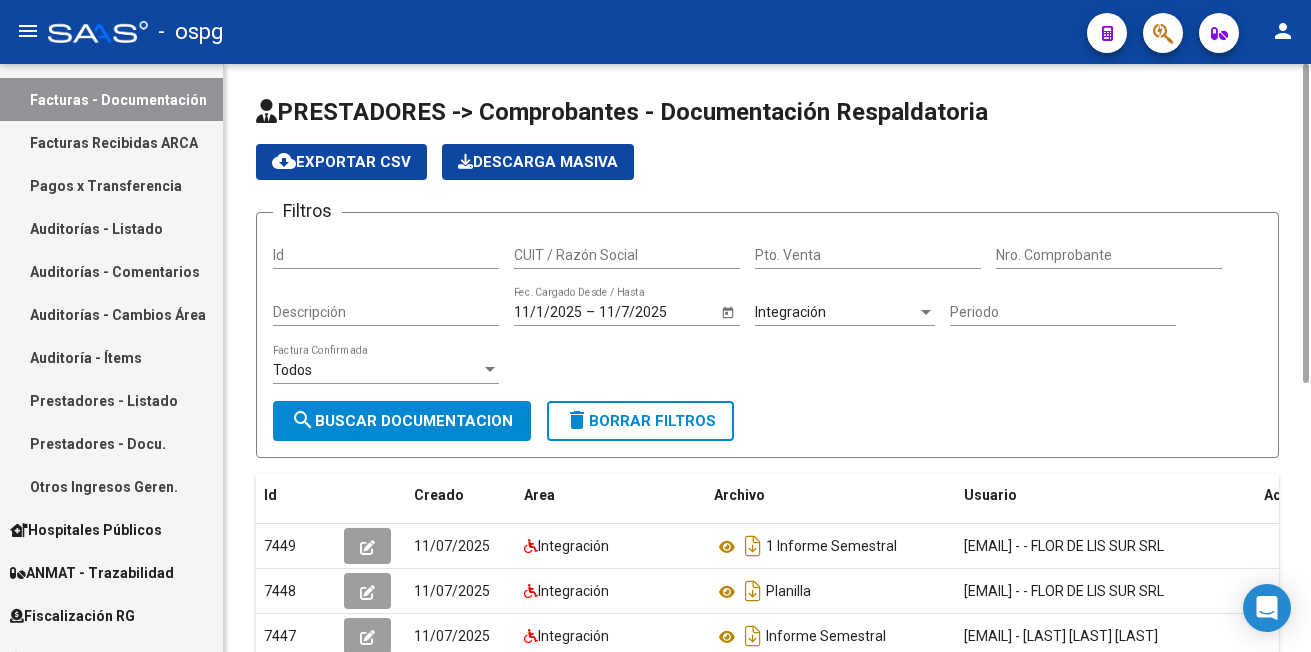 click on "Nro. Comprobante" at bounding box center (1109, 255) 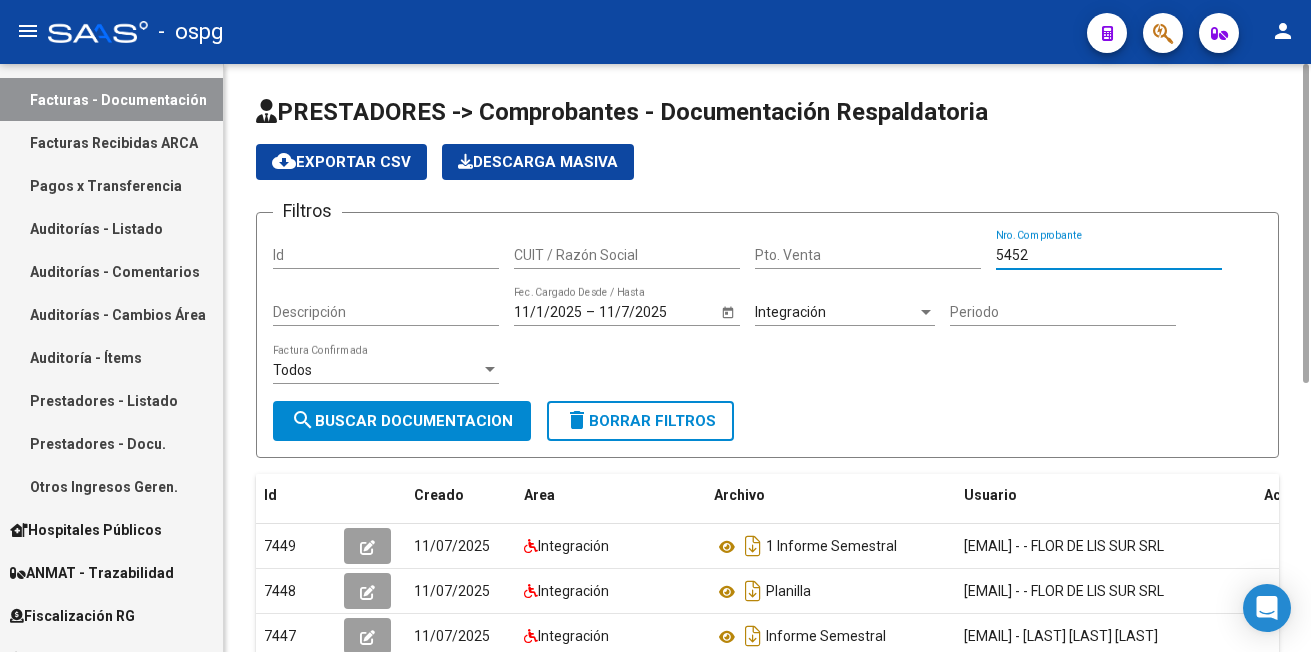 type on "5452" 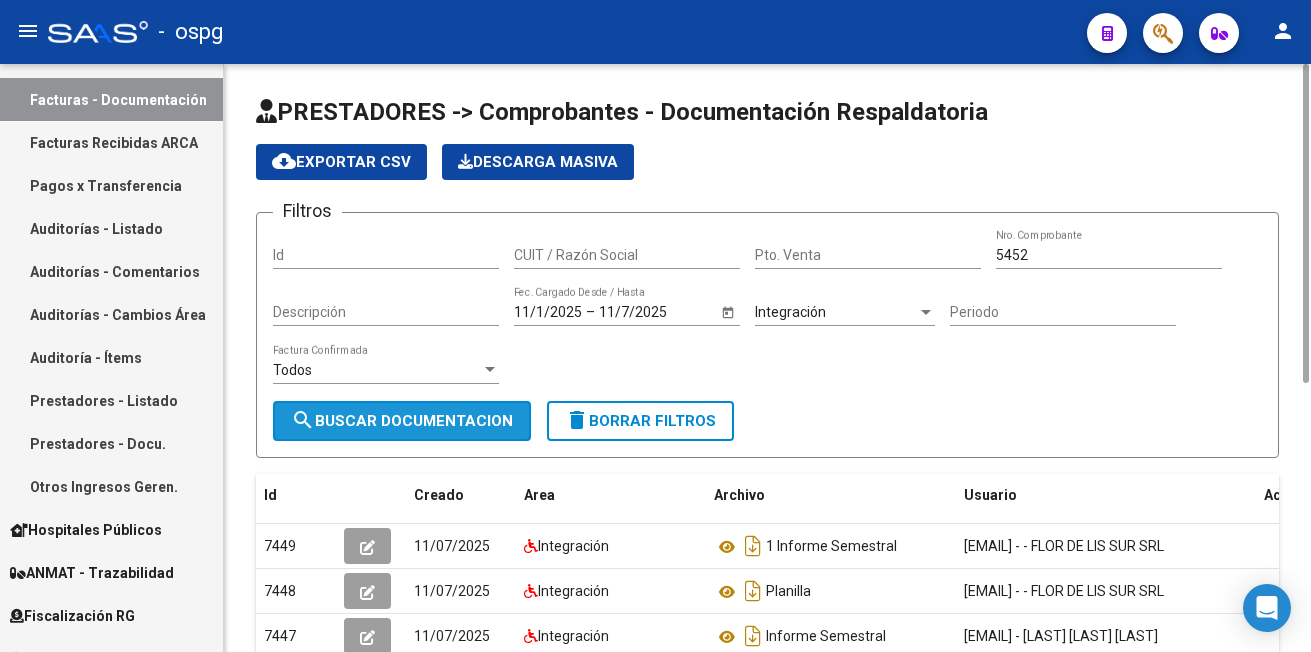 click on "search  Buscar Documentacion" 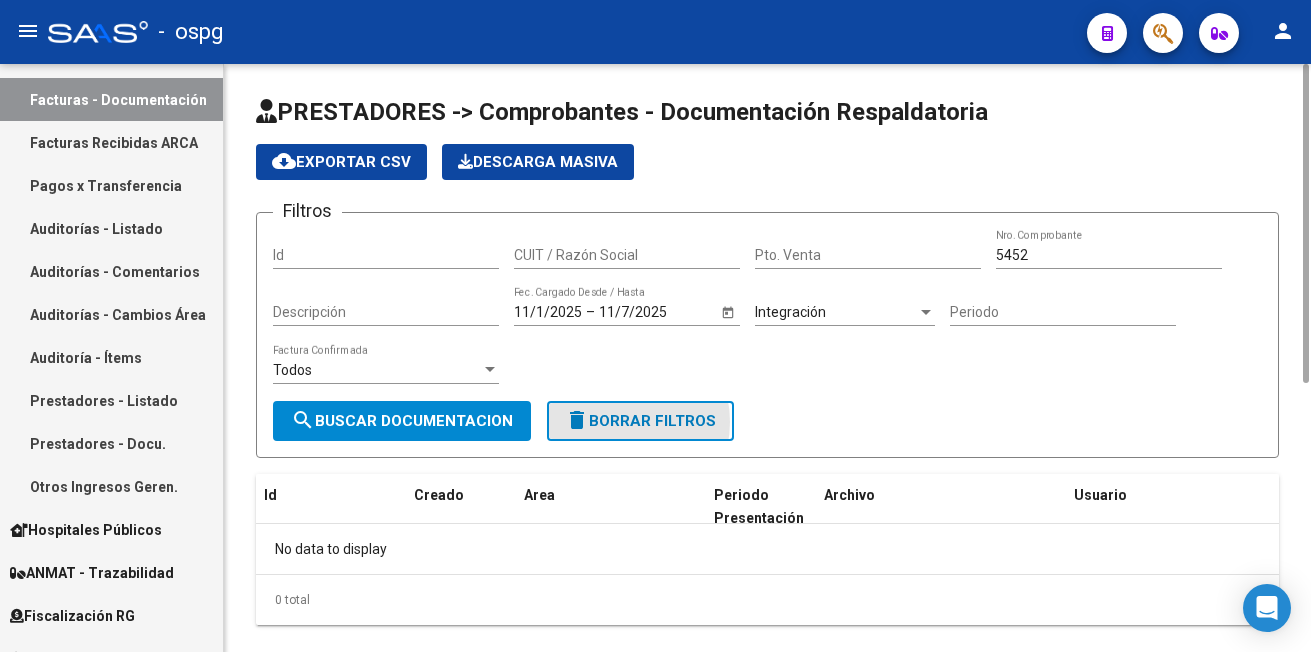 click on "delete  Borrar Filtros" 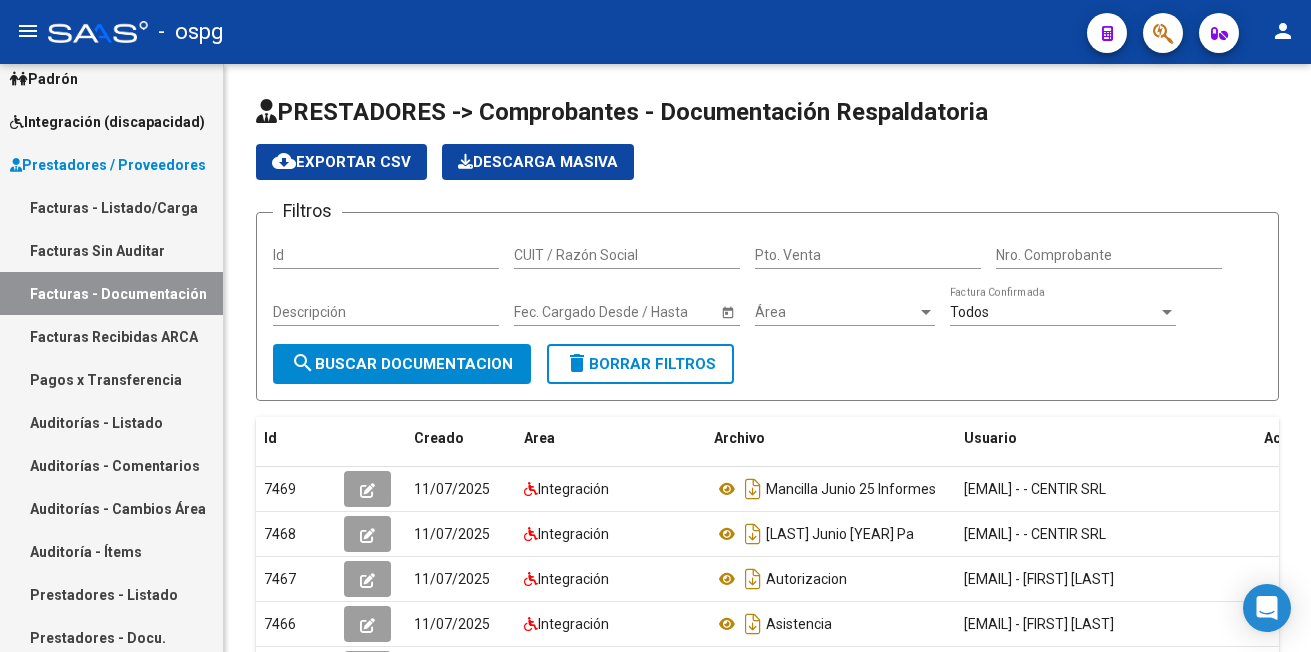 scroll, scrollTop: 224, scrollLeft: 0, axis: vertical 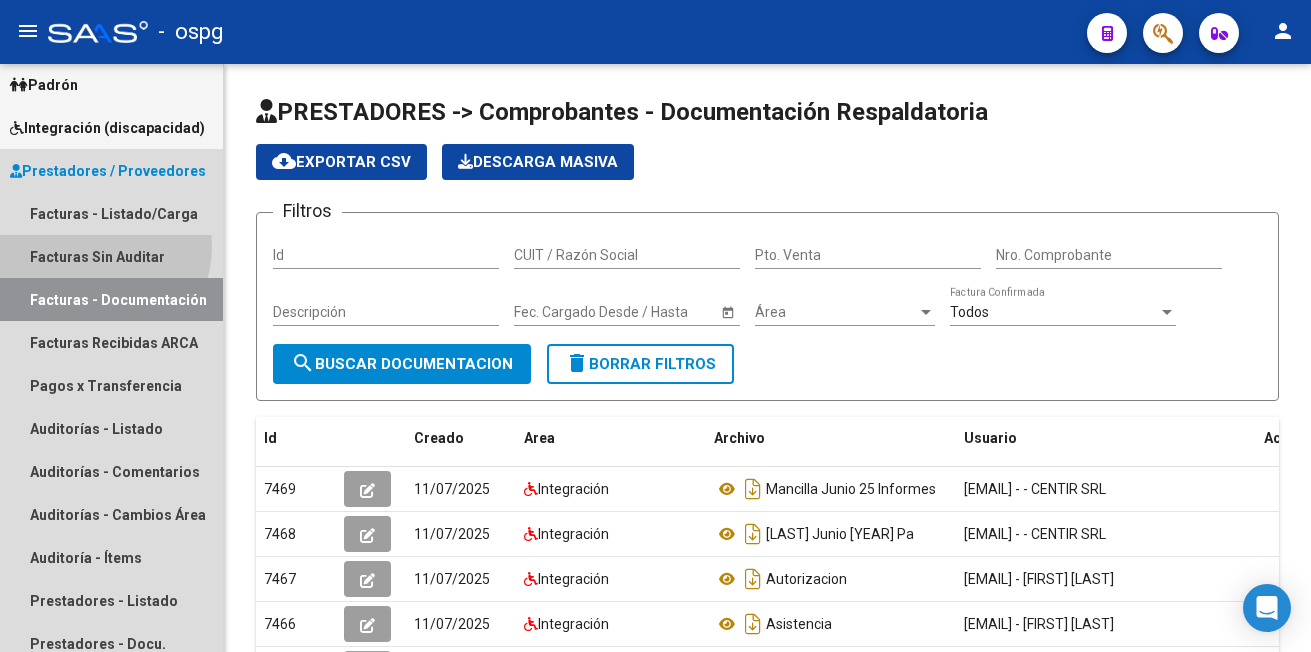 click on "Facturas Sin Auditar" at bounding box center [111, 256] 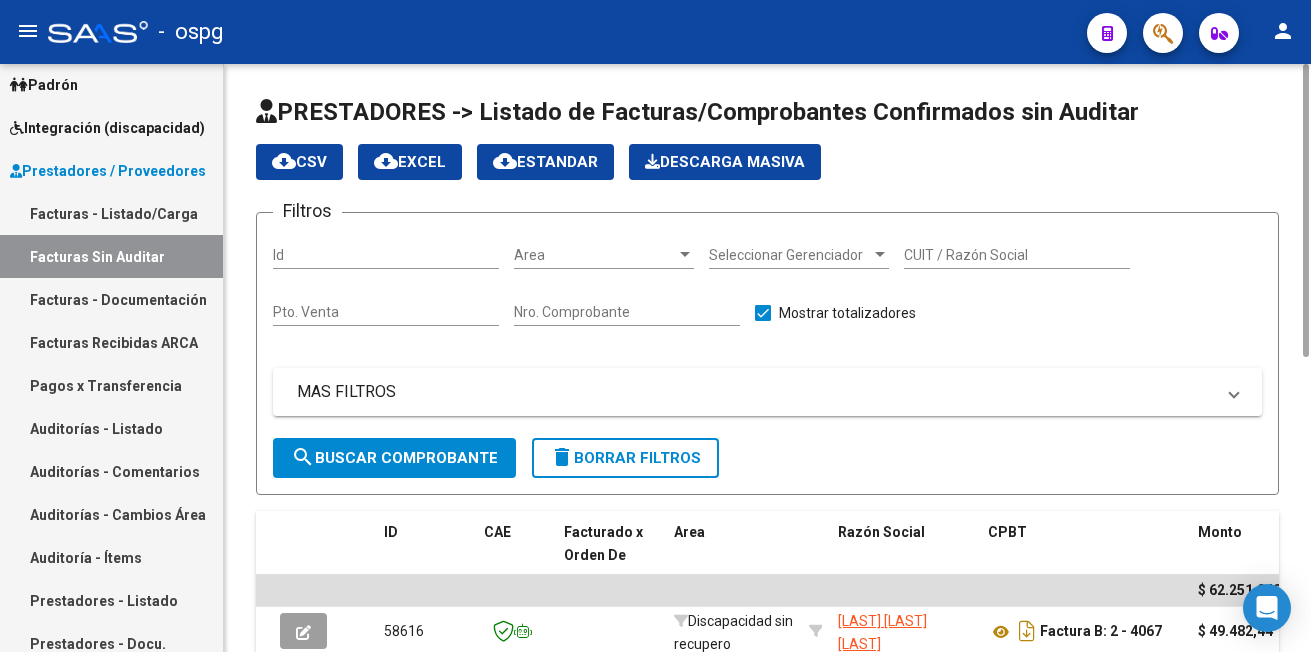 click at bounding box center (685, 254) 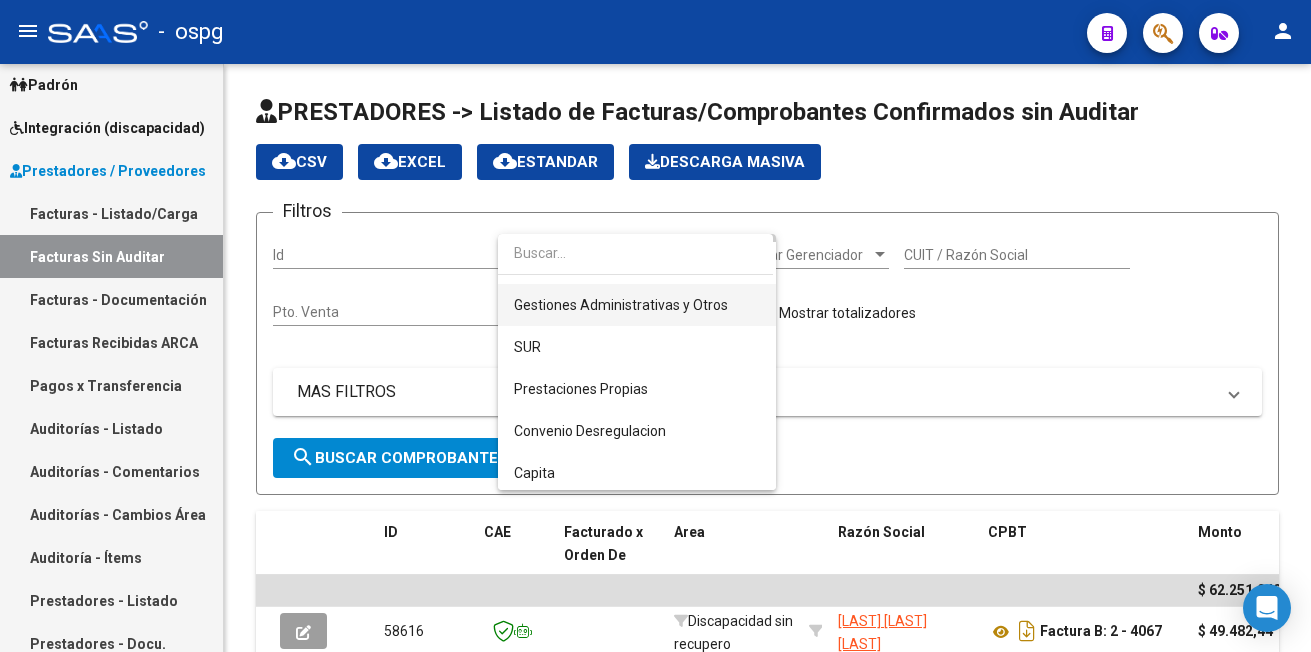scroll, scrollTop: 164, scrollLeft: 0, axis: vertical 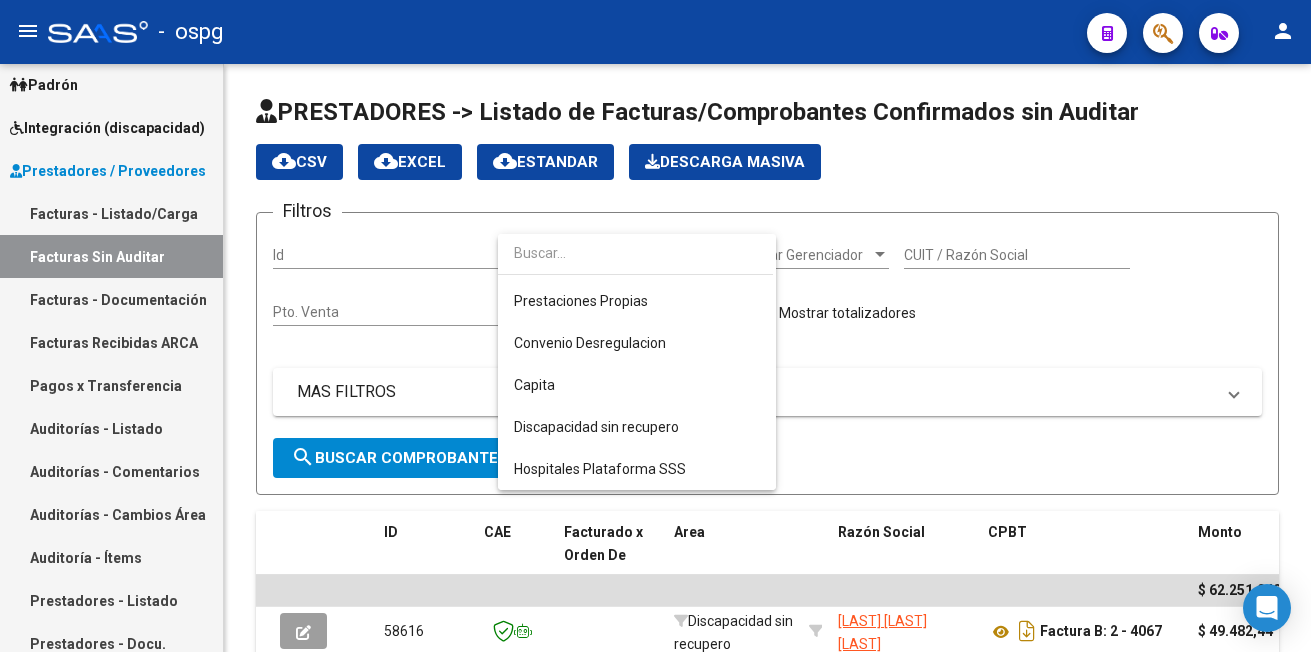 click at bounding box center [655, 326] 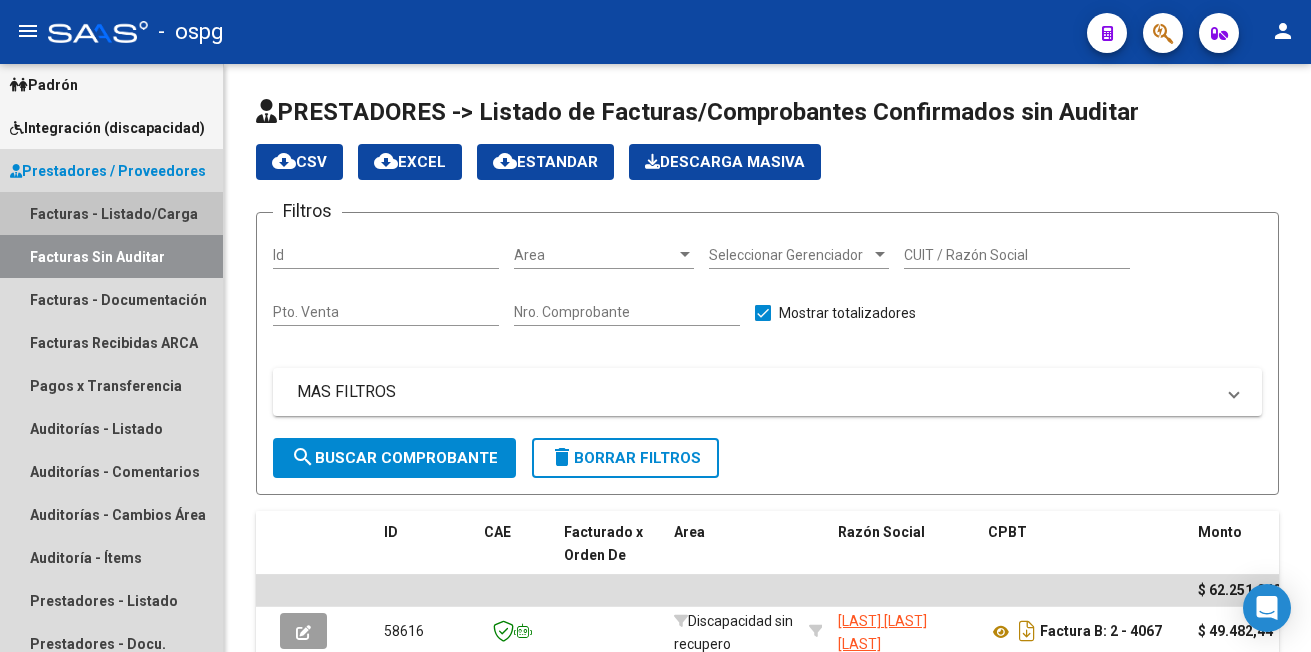click on "Facturas - Listado/Carga" at bounding box center [111, 213] 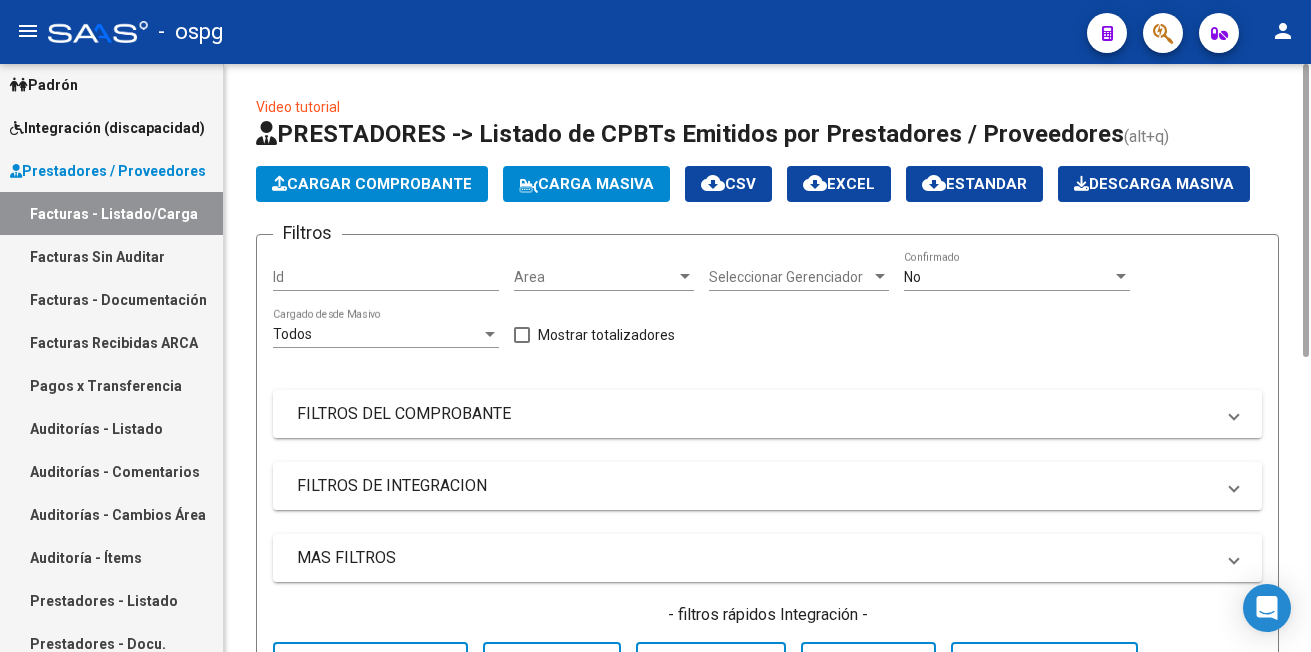 click on "FILTROS DE INTEGRACION" at bounding box center (755, 486) 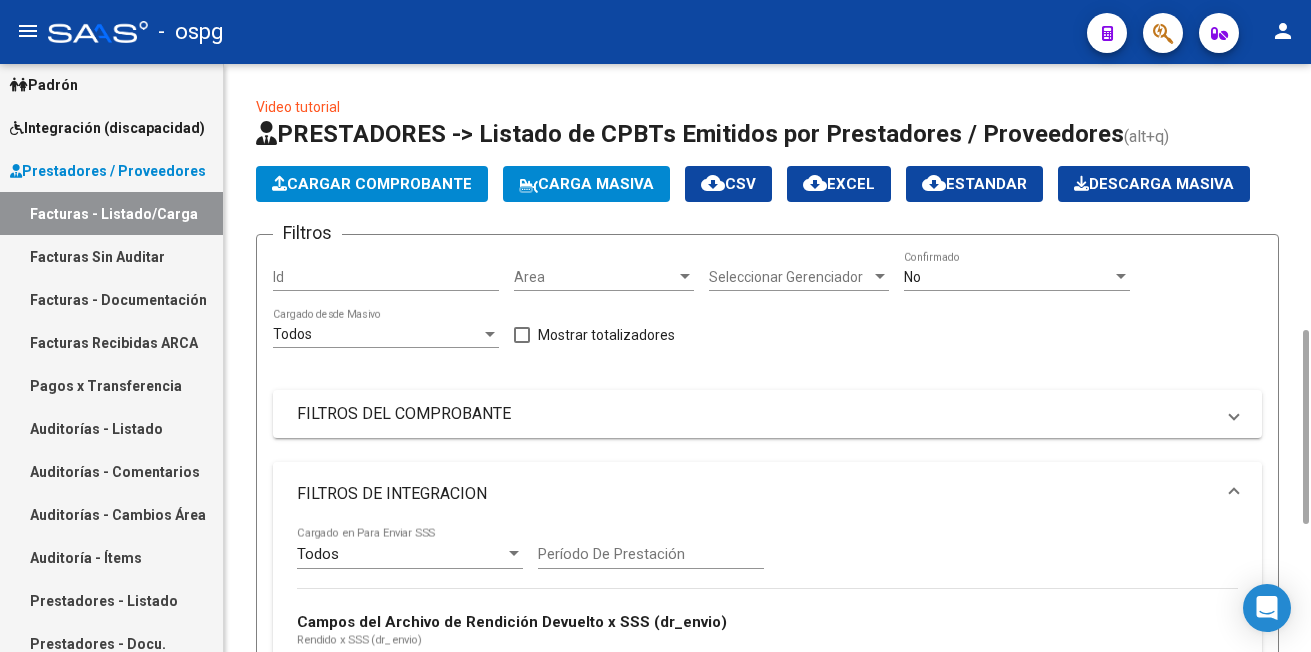 scroll, scrollTop: 400, scrollLeft: 0, axis: vertical 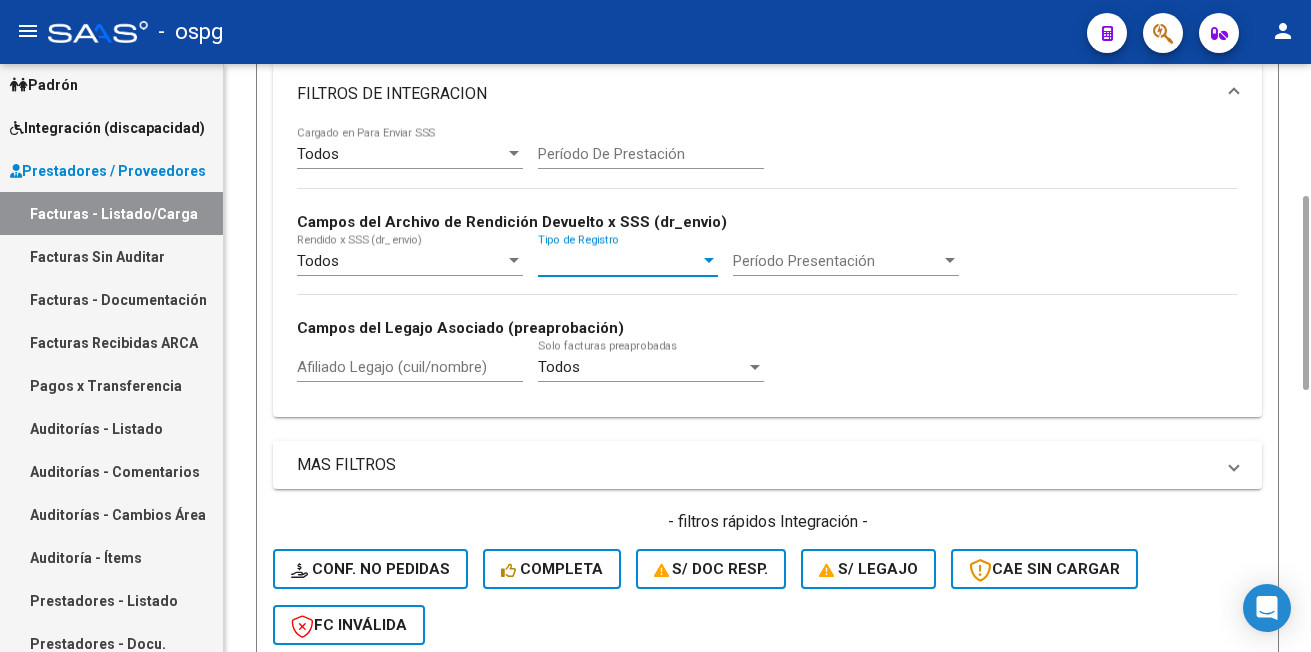 click at bounding box center [709, 261] 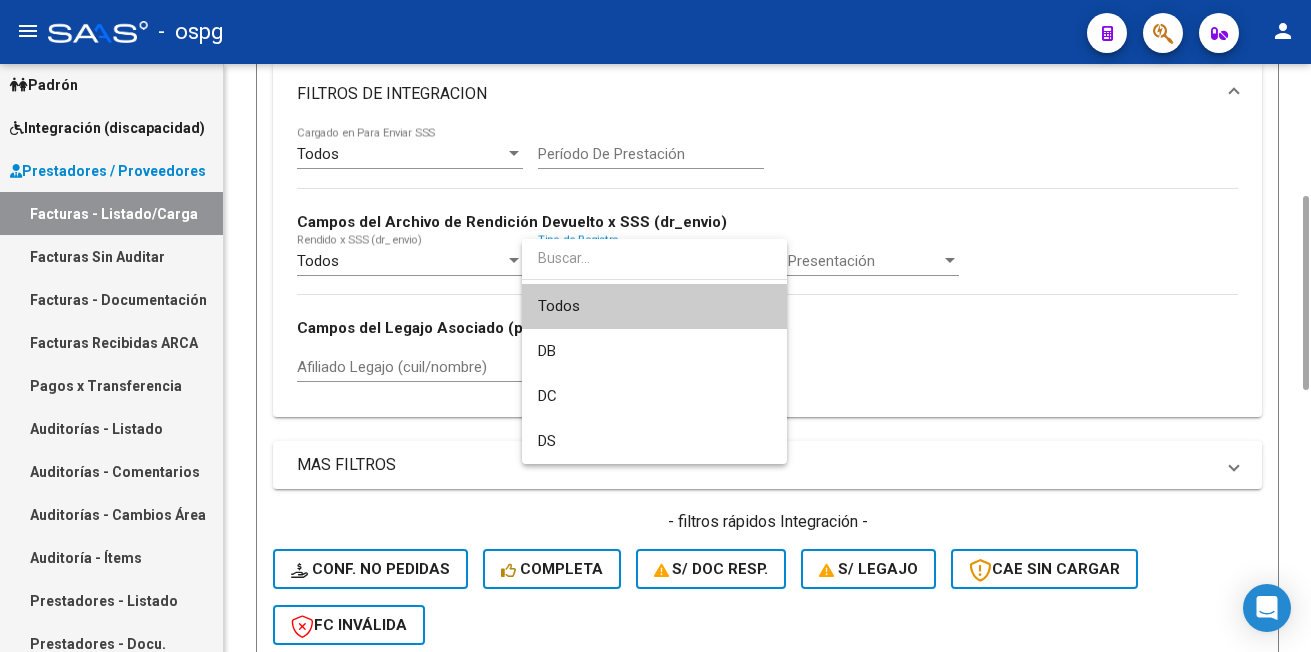 click at bounding box center (654, 258) 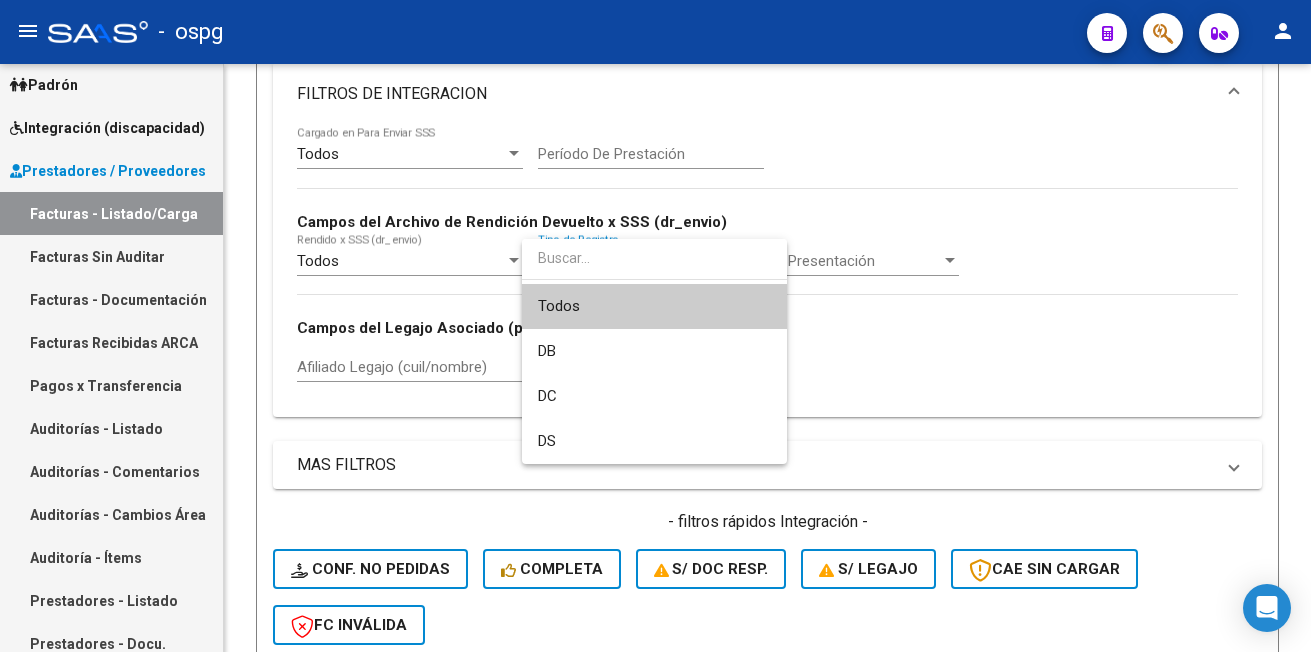 click at bounding box center (655, 326) 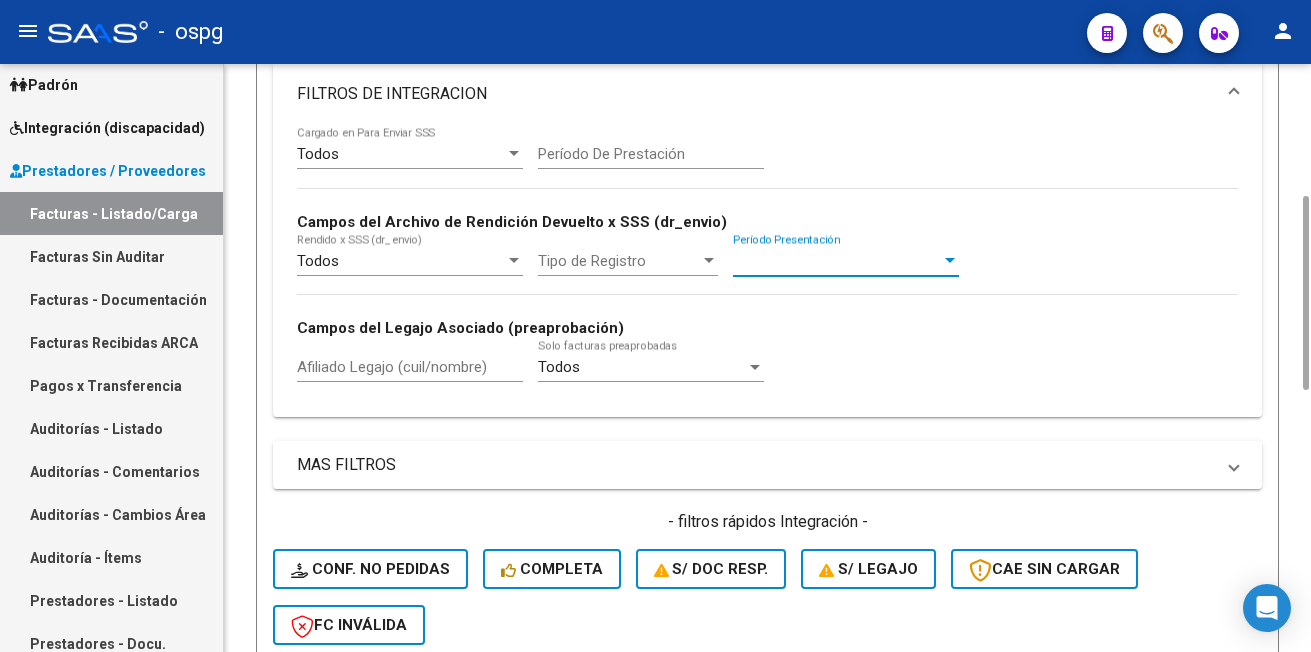 click at bounding box center (950, 261) 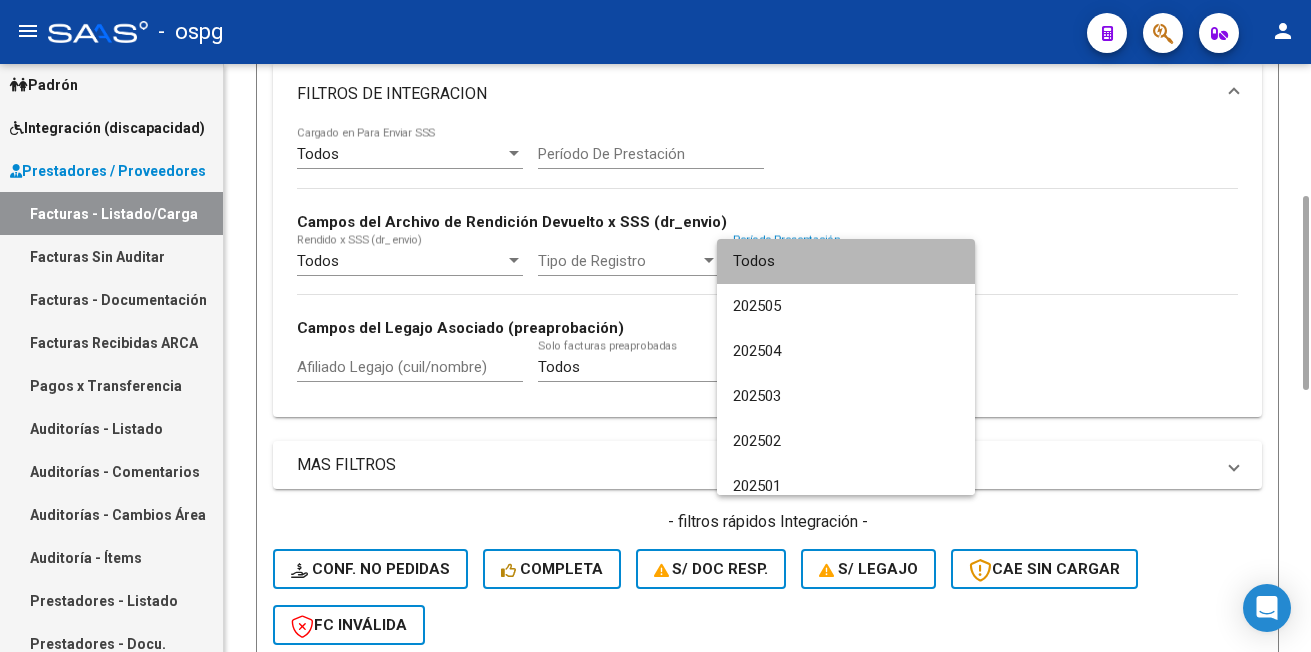 click on "Todos" at bounding box center [846, 261] 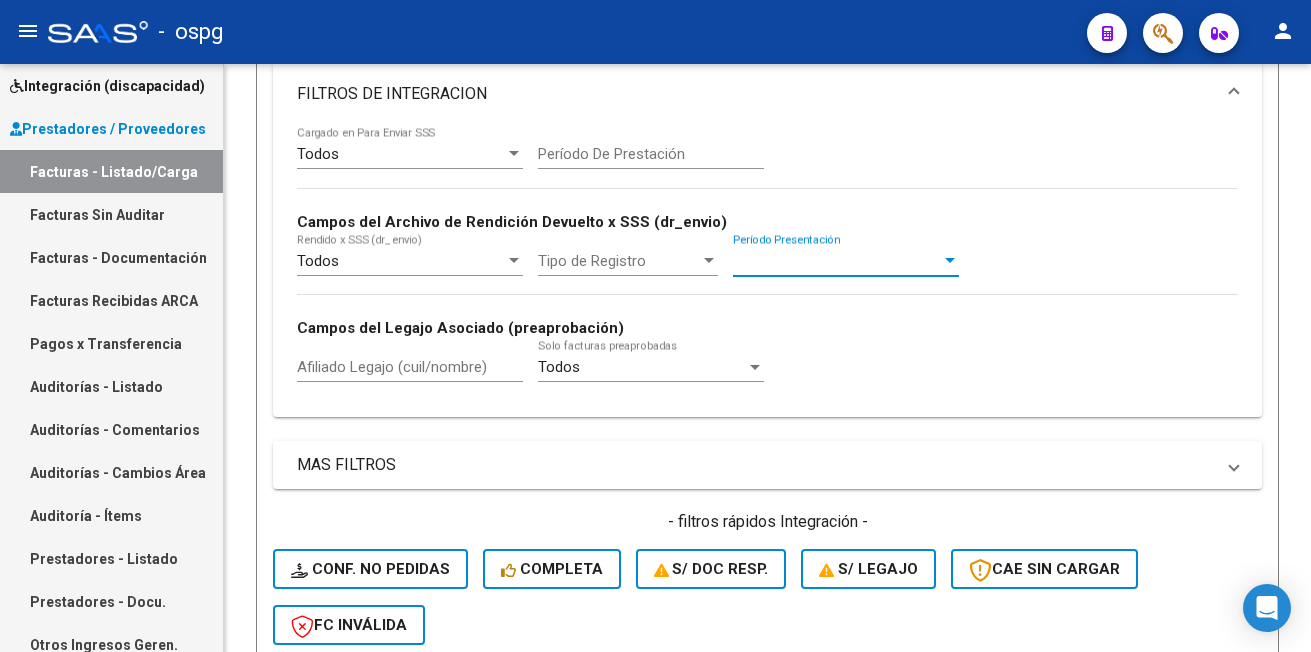 scroll, scrollTop: 153, scrollLeft: 0, axis: vertical 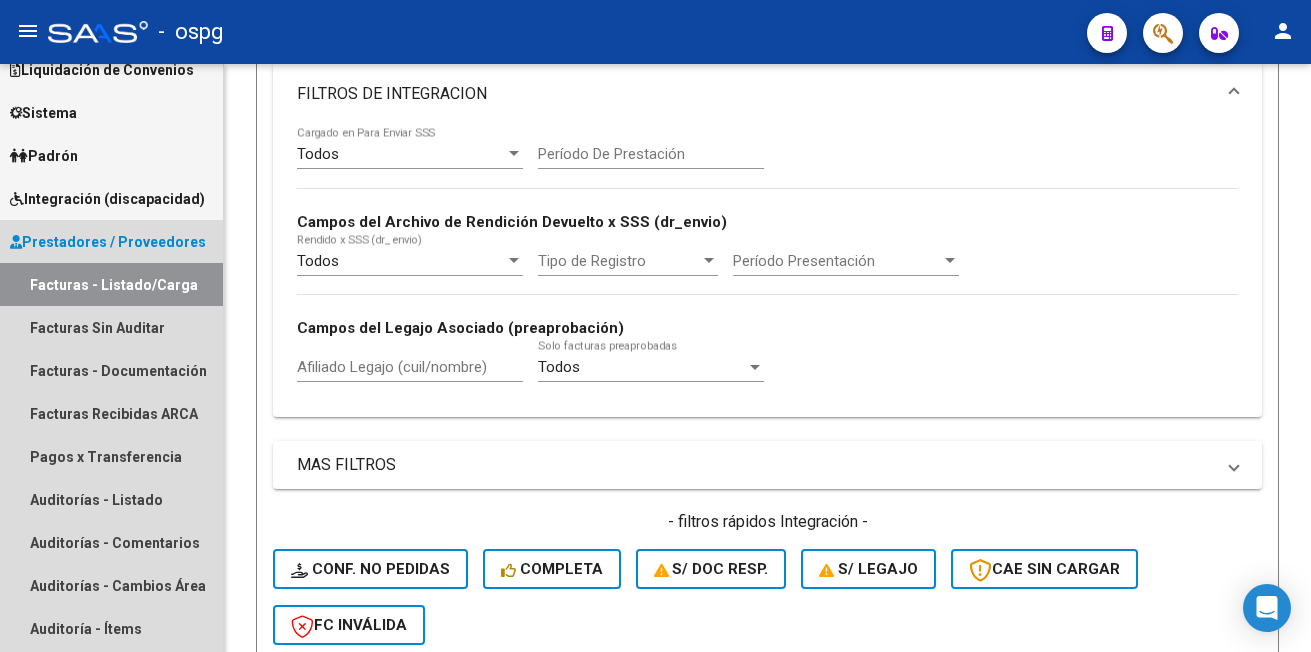 click on "Facturas - Listado/Carga" at bounding box center (111, 284) 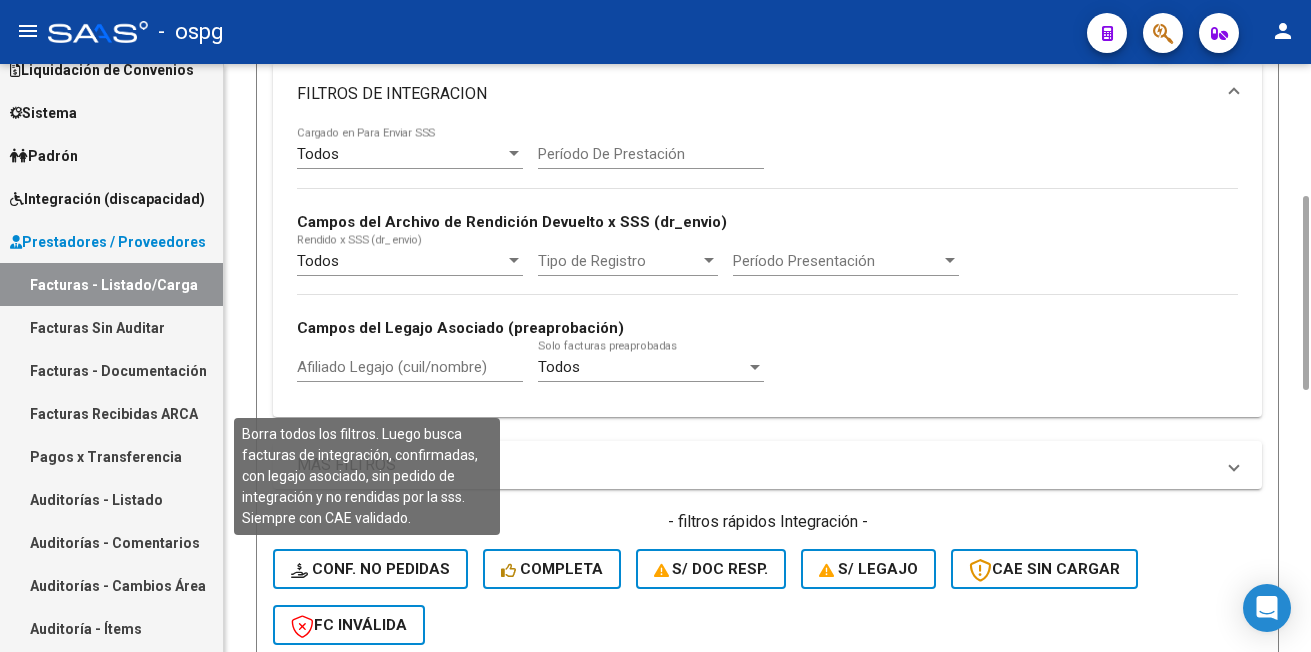 scroll, scrollTop: 600, scrollLeft: 0, axis: vertical 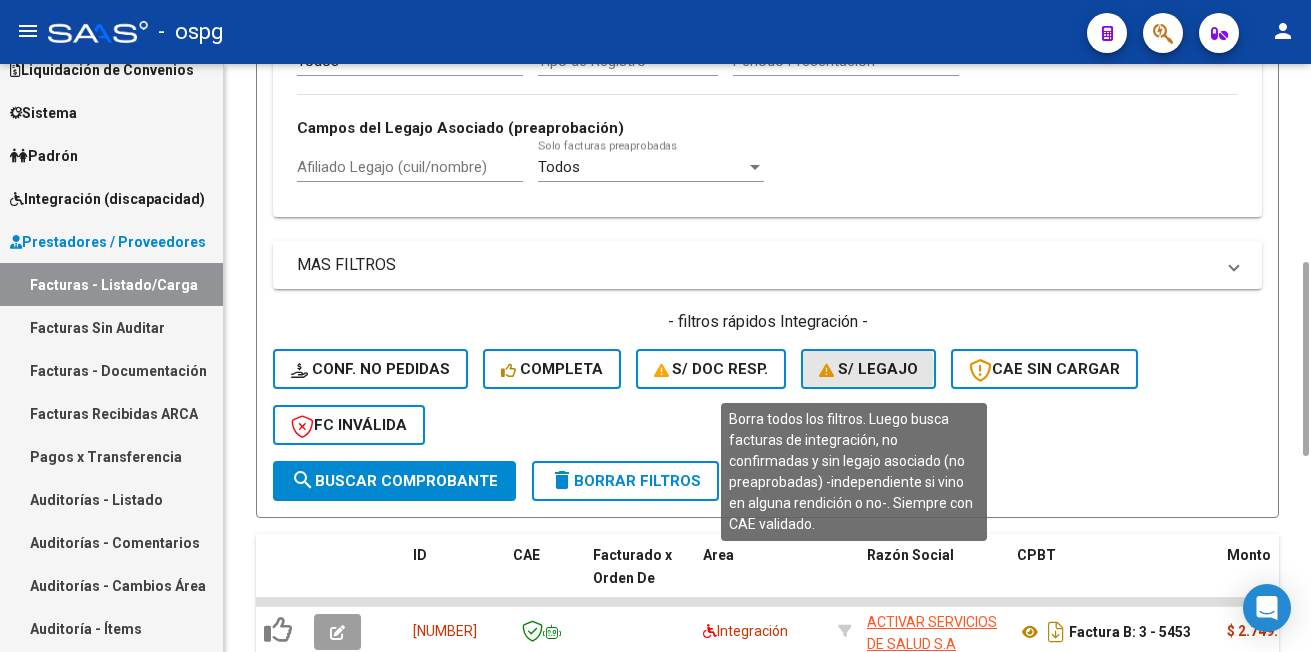 click on "S/ legajo" 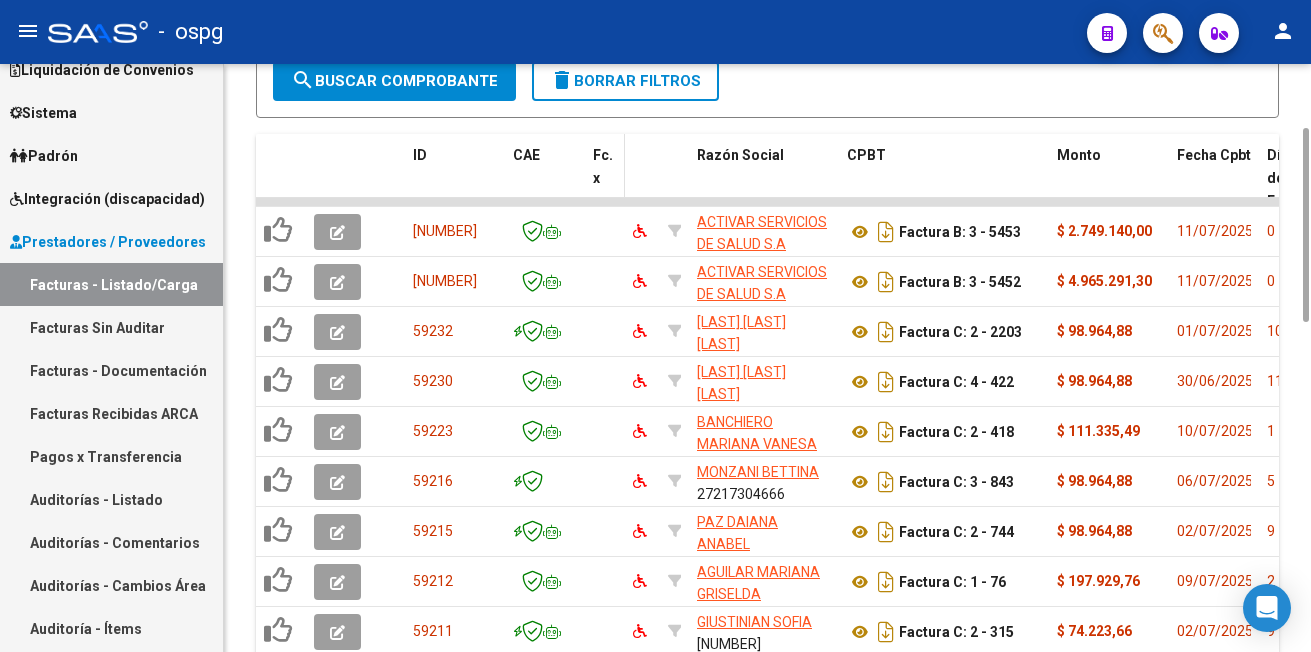 scroll, scrollTop: 800, scrollLeft: 0, axis: vertical 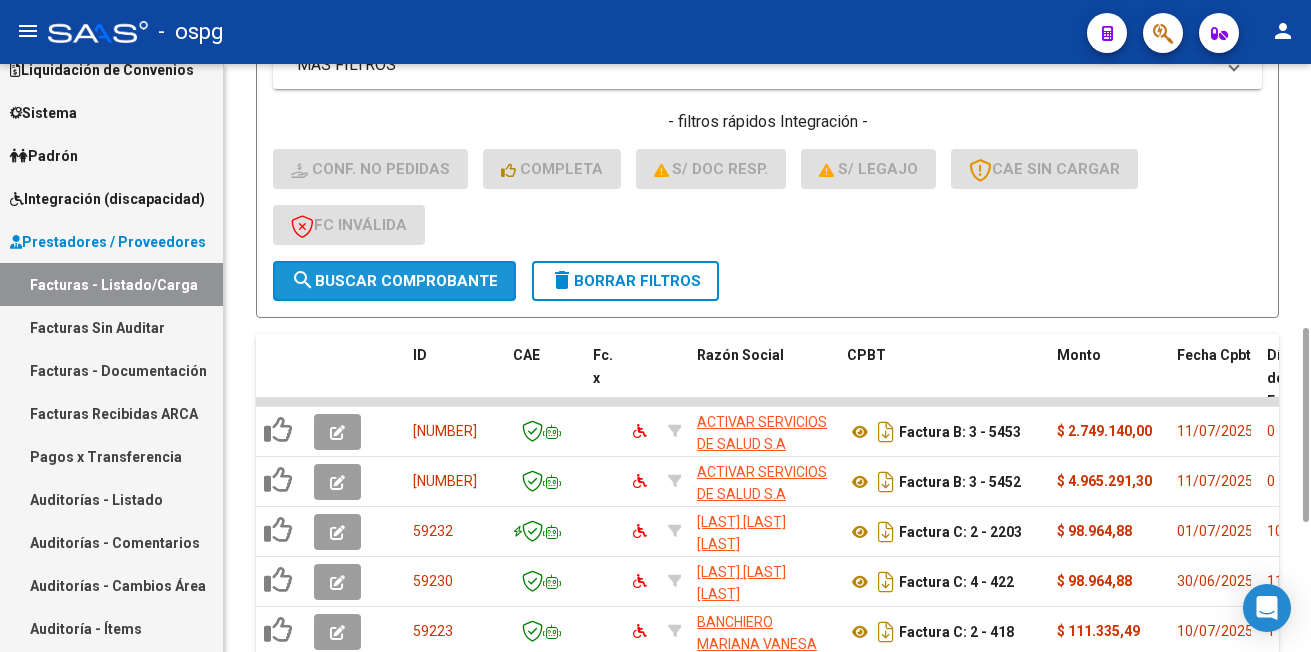 click on "search  Buscar Comprobante" 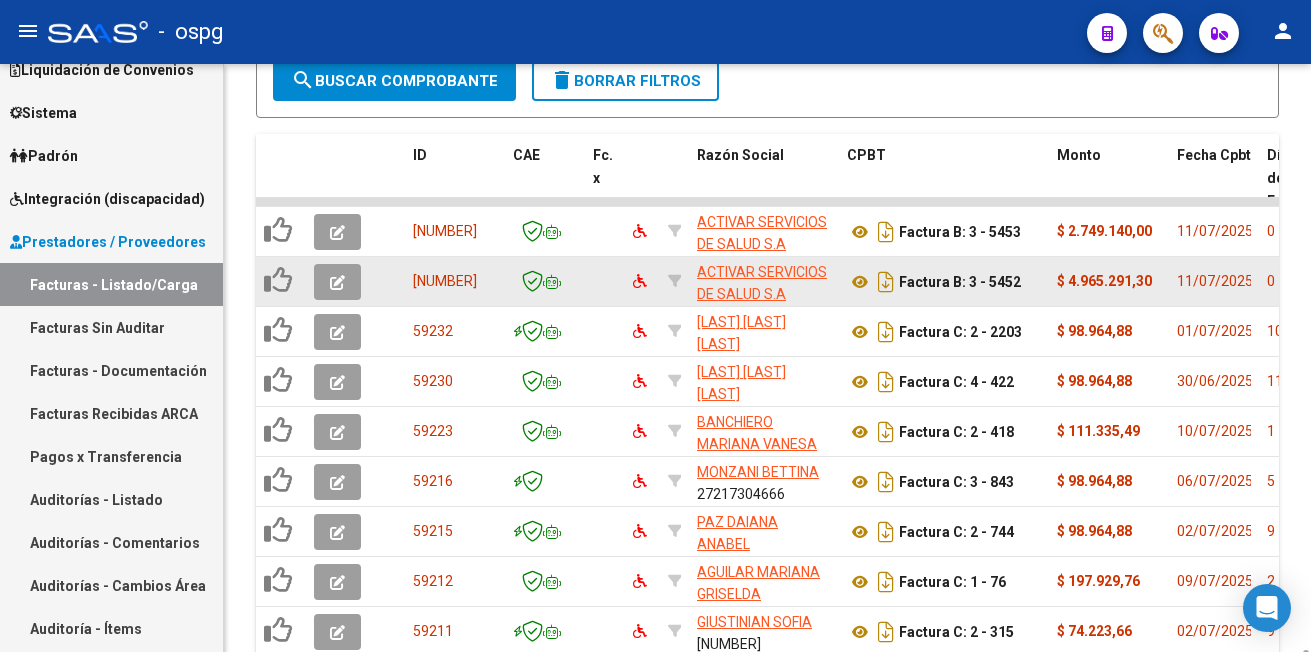 scroll, scrollTop: 1192, scrollLeft: 0, axis: vertical 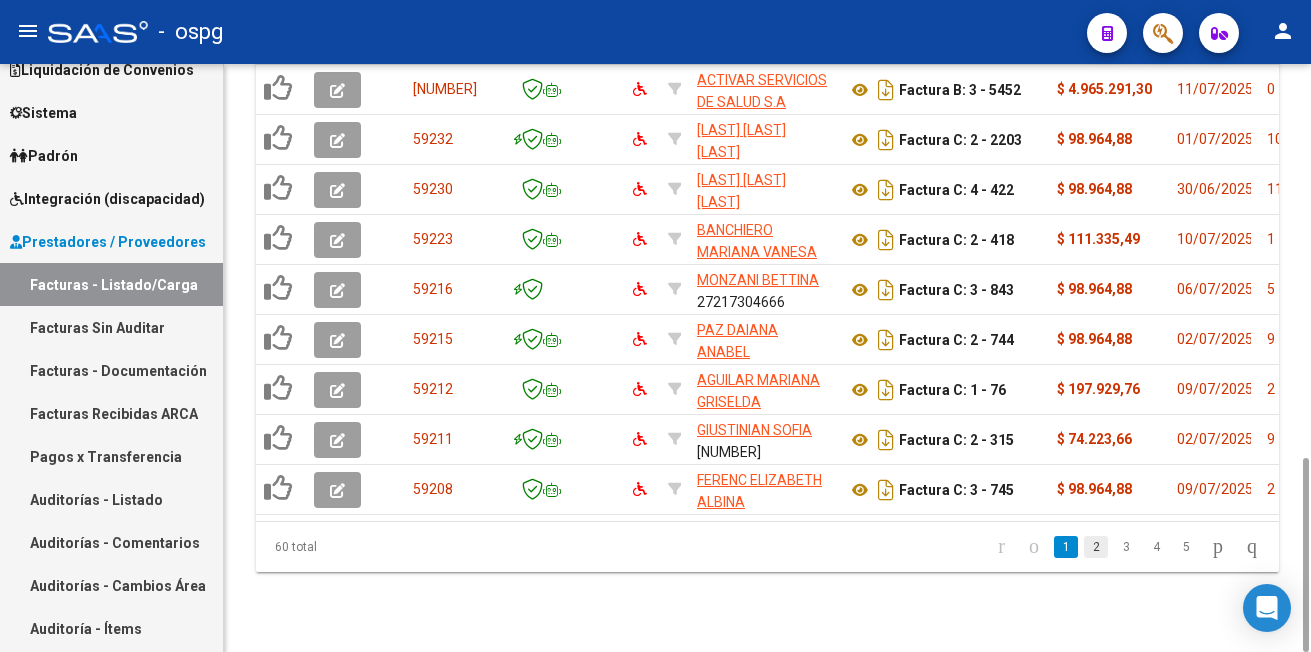 click on "2" 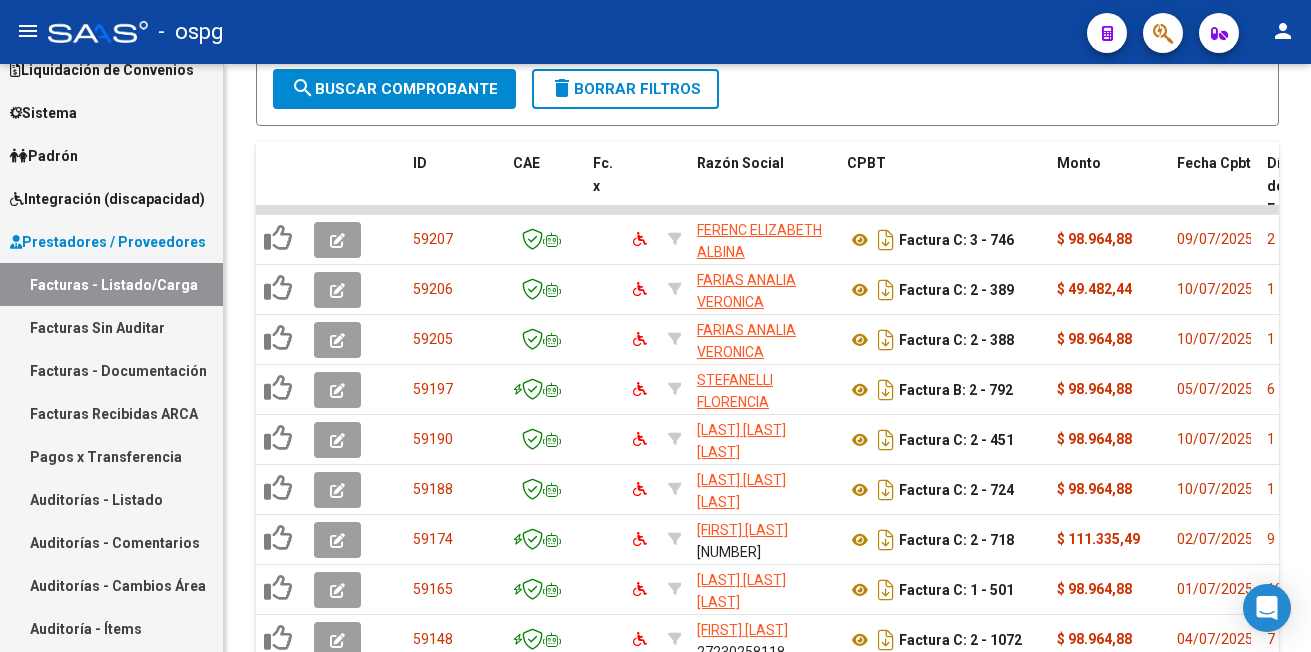 scroll, scrollTop: 1192, scrollLeft: 0, axis: vertical 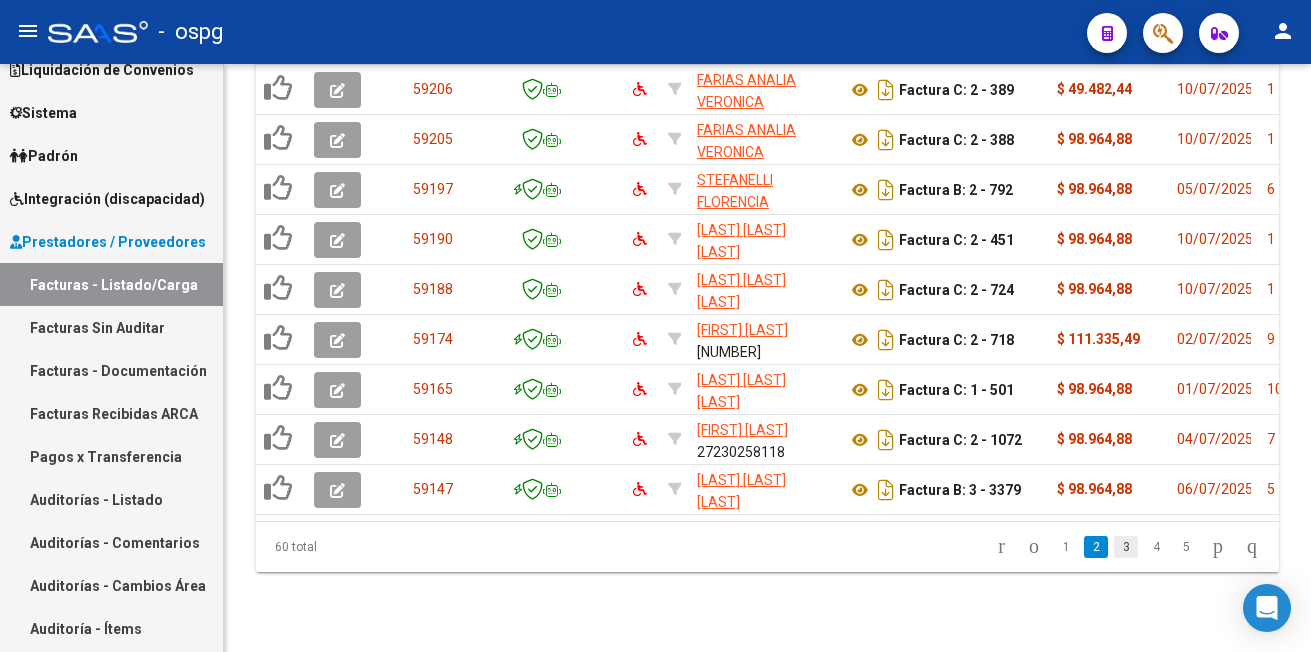 click on "3" 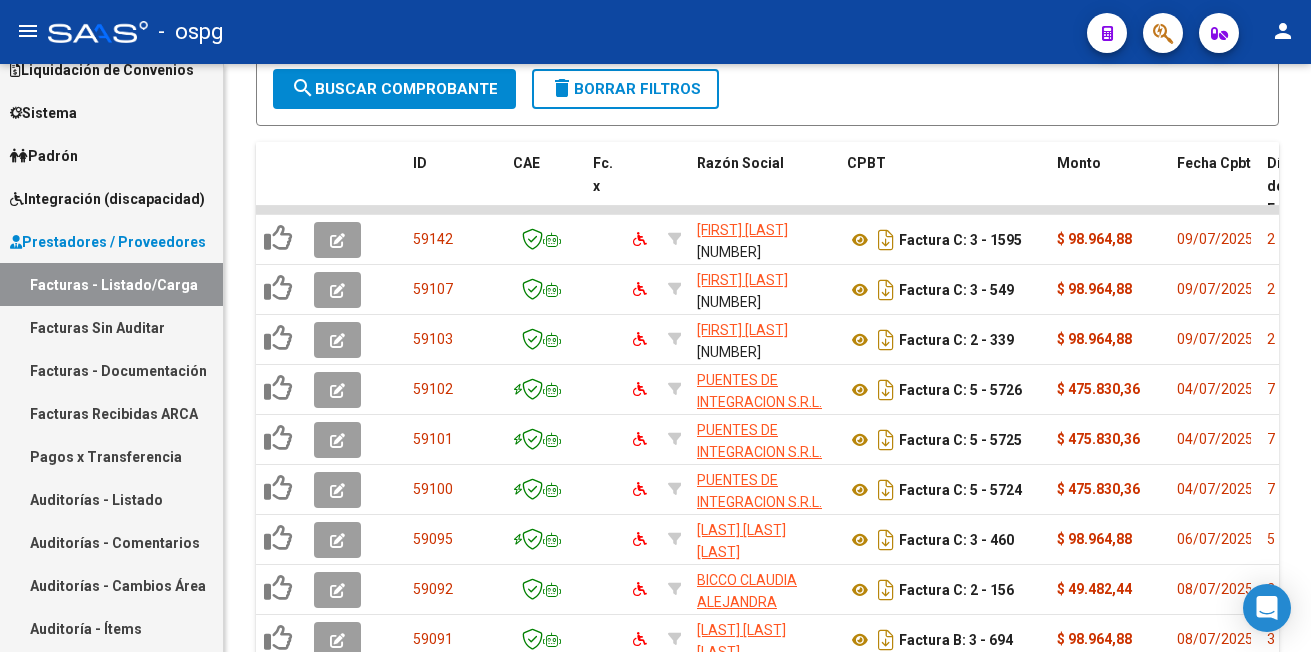 scroll, scrollTop: 1192, scrollLeft: 0, axis: vertical 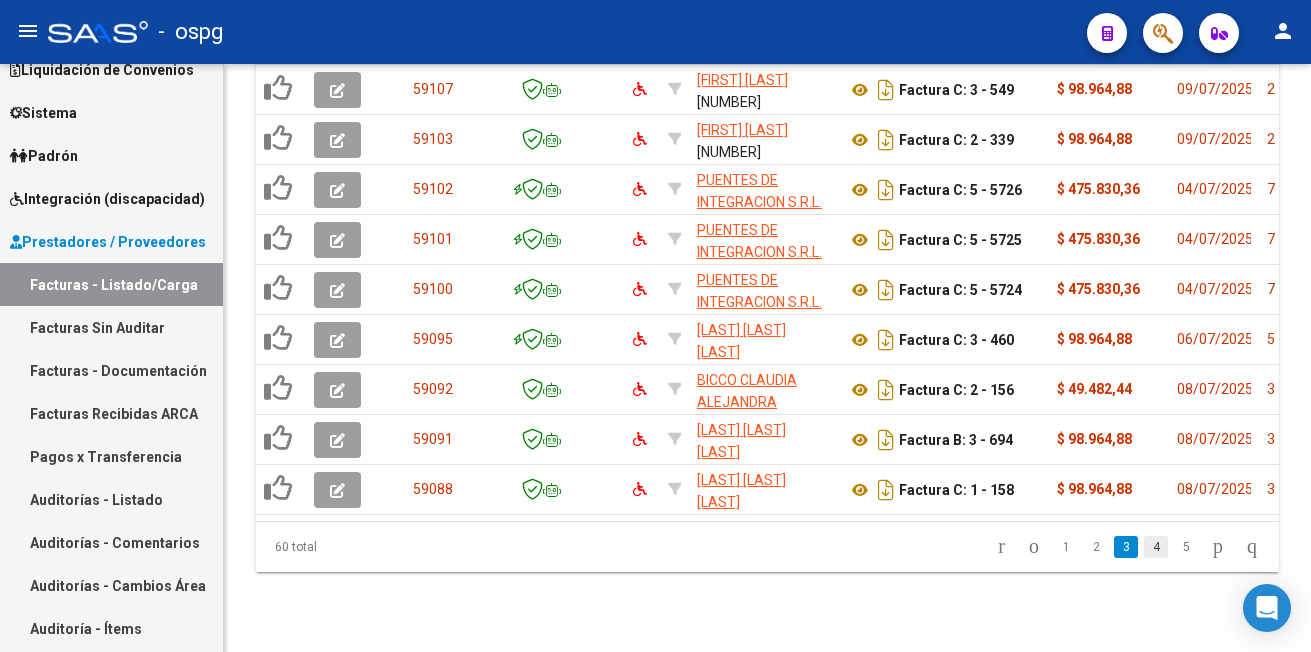 click on "4" 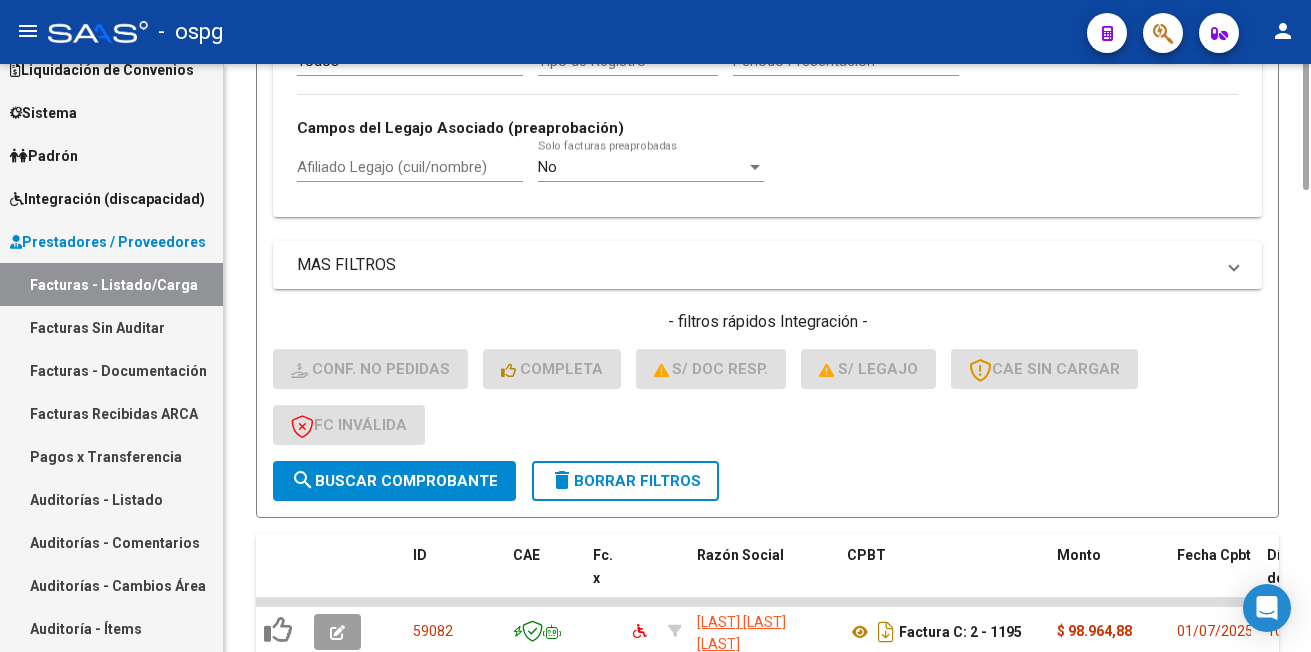 scroll, scrollTop: 400, scrollLeft: 0, axis: vertical 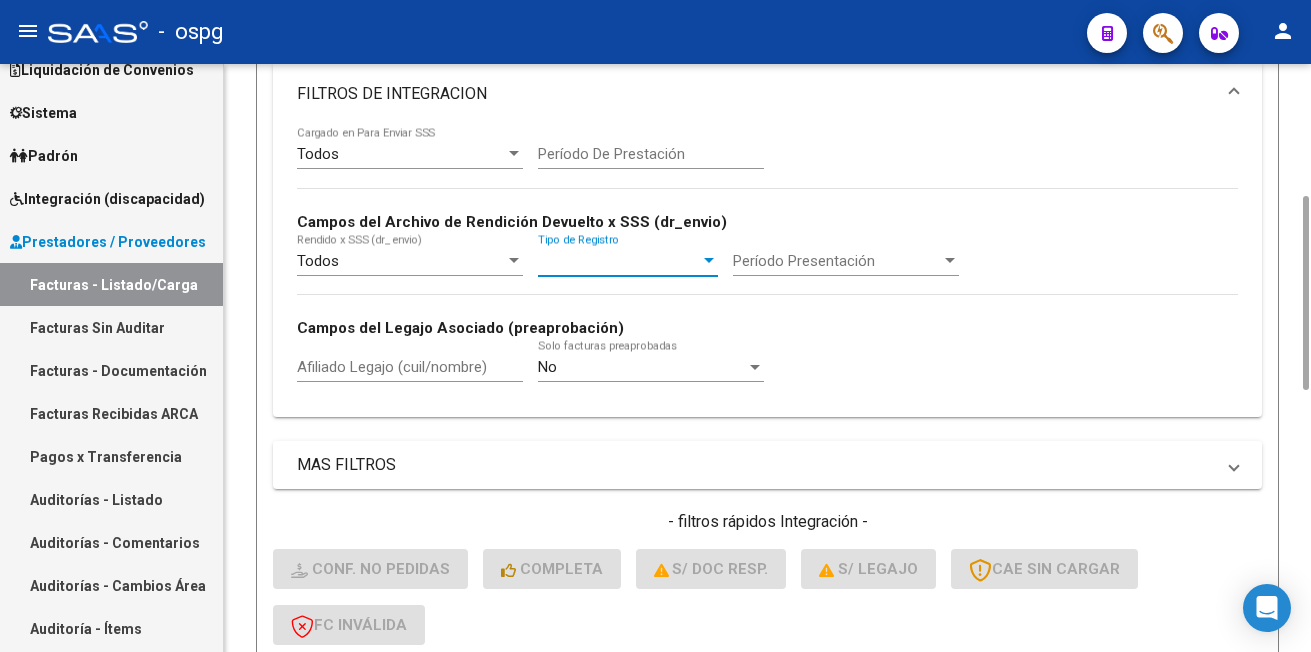 click on "Tipo de Registro" at bounding box center (619, 261) 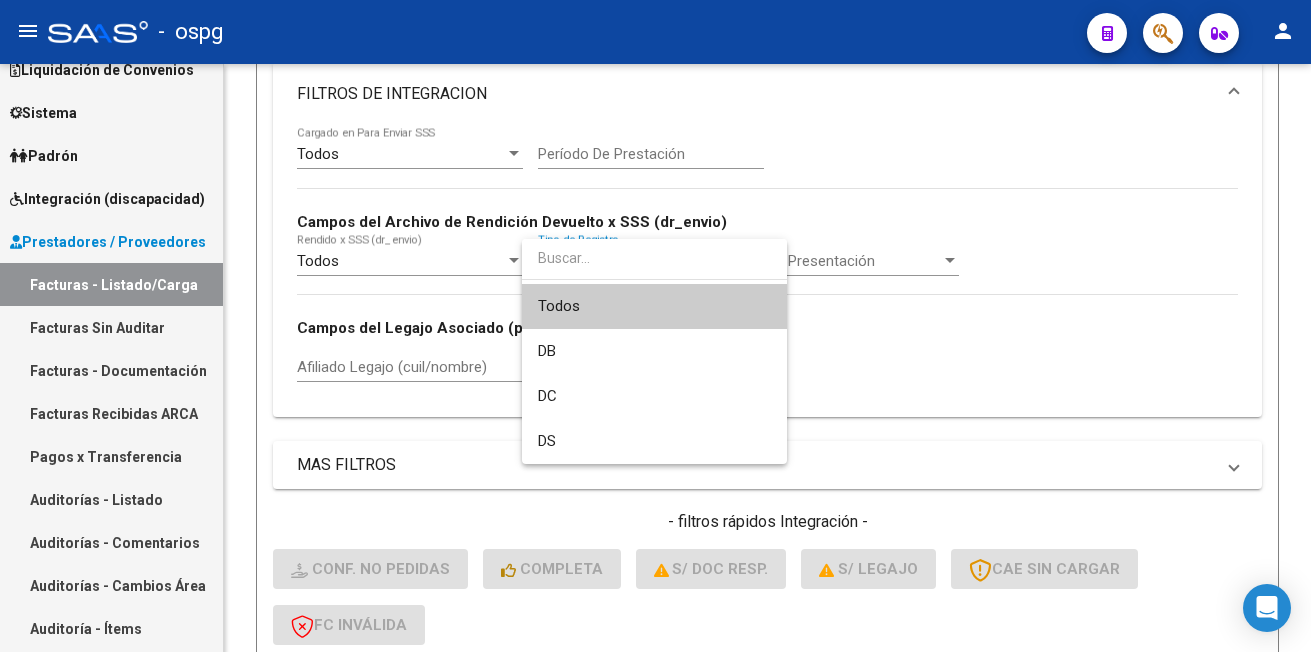 click at bounding box center [654, 258] 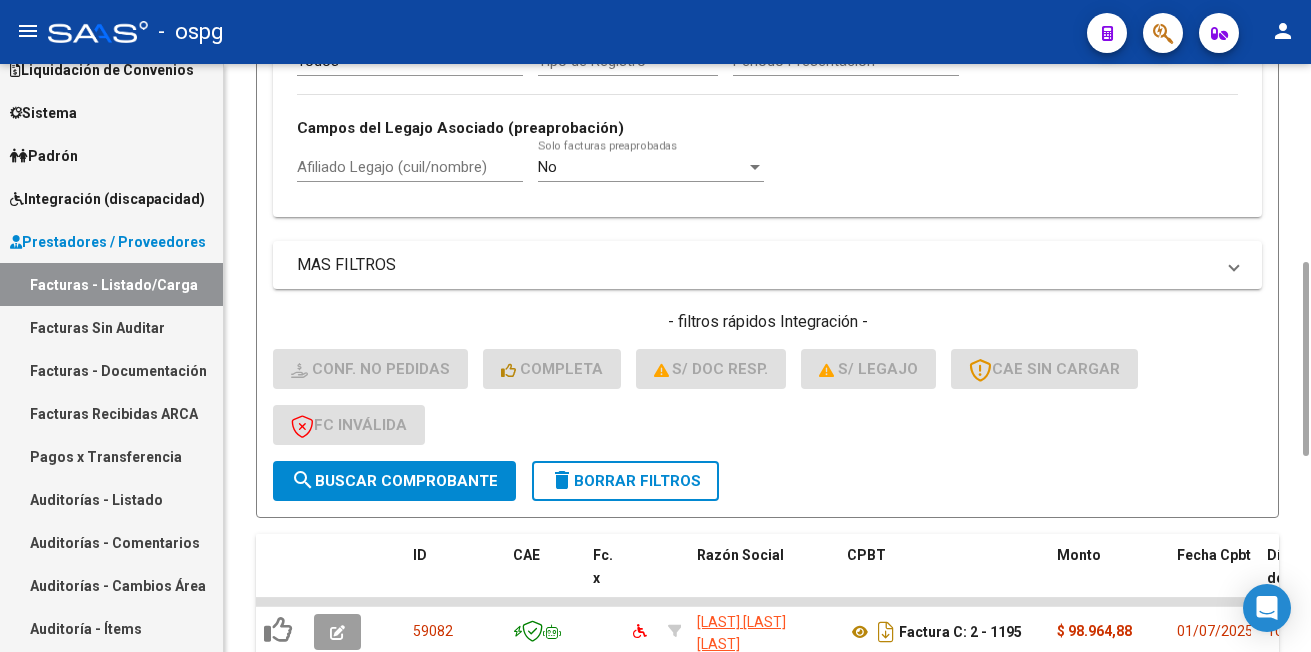 scroll, scrollTop: 400, scrollLeft: 0, axis: vertical 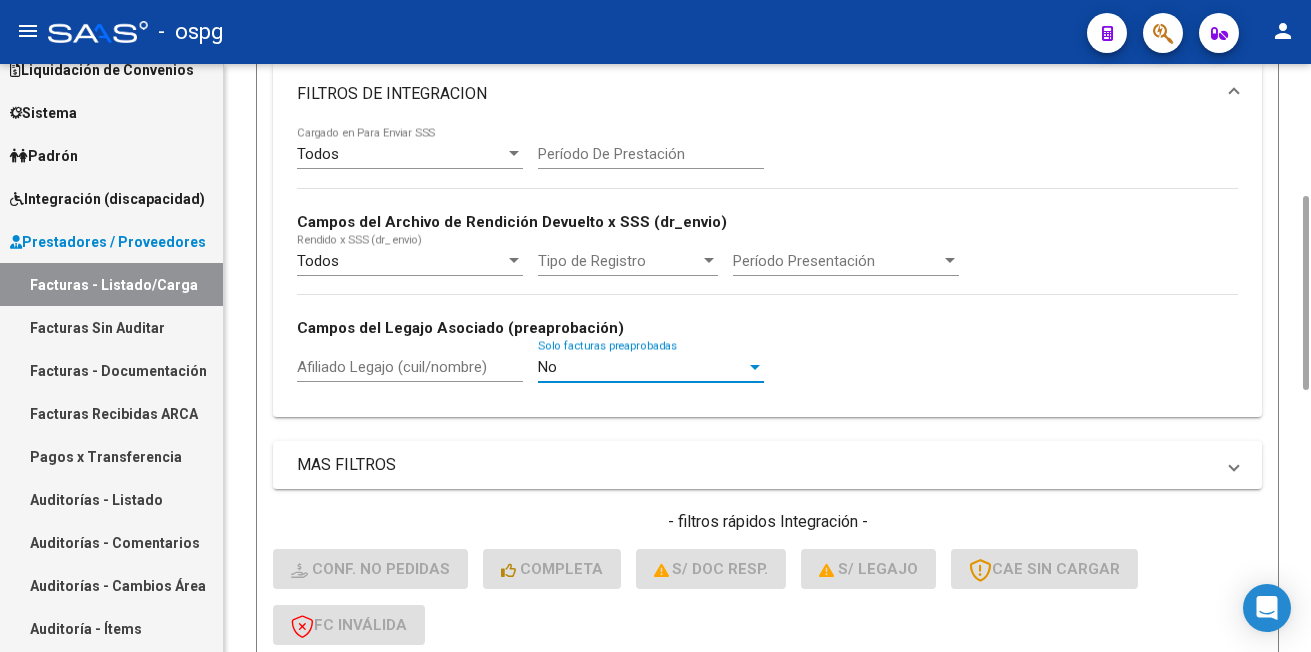 click at bounding box center (755, 367) 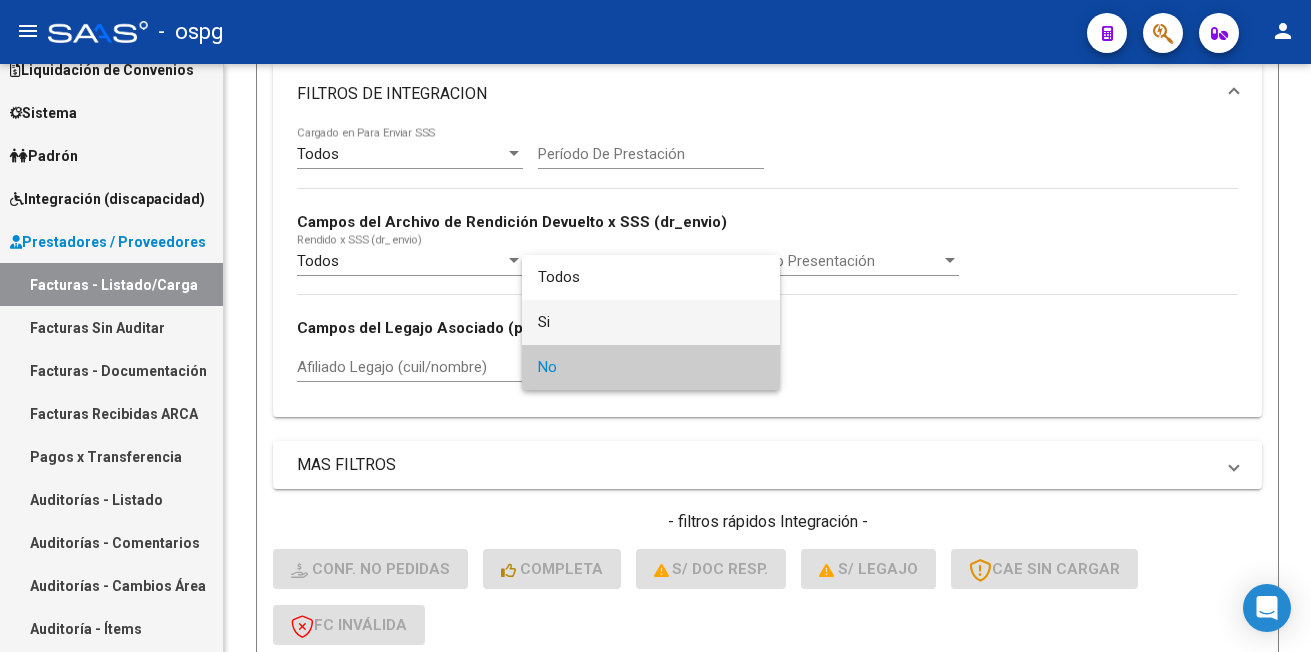 click on "Si" at bounding box center (651, 322) 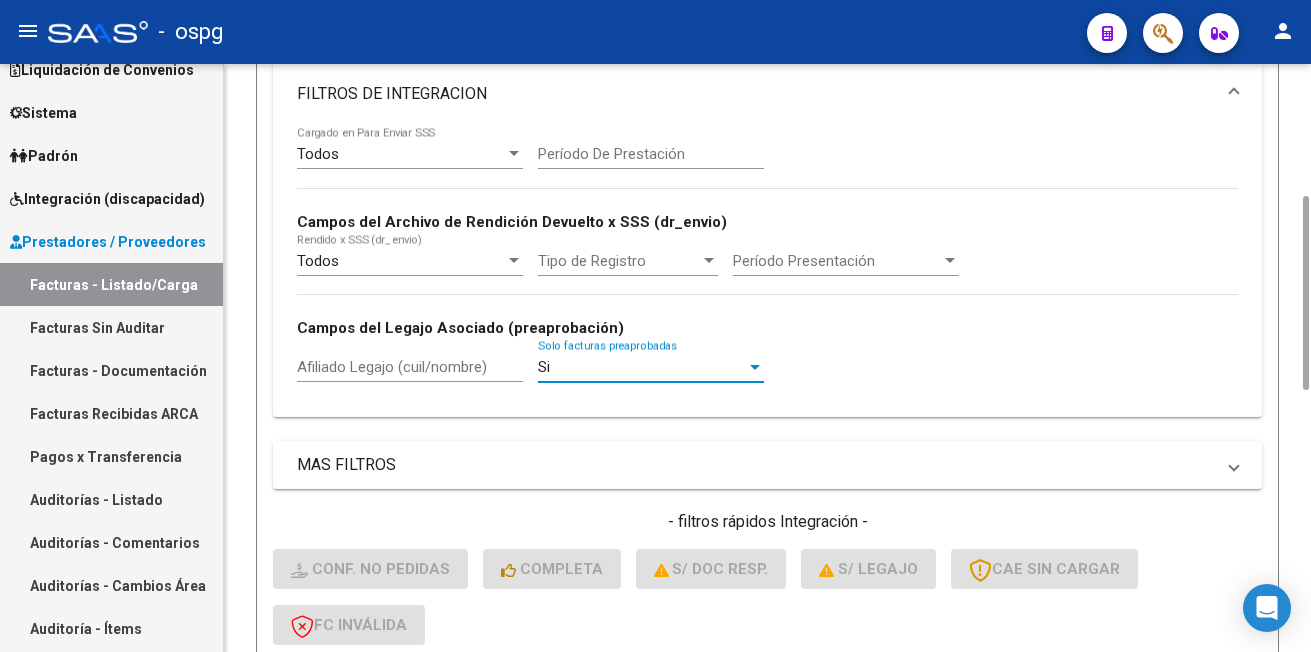 scroll, scrollTop: 800, scrollLeft: 0, axis: vertical 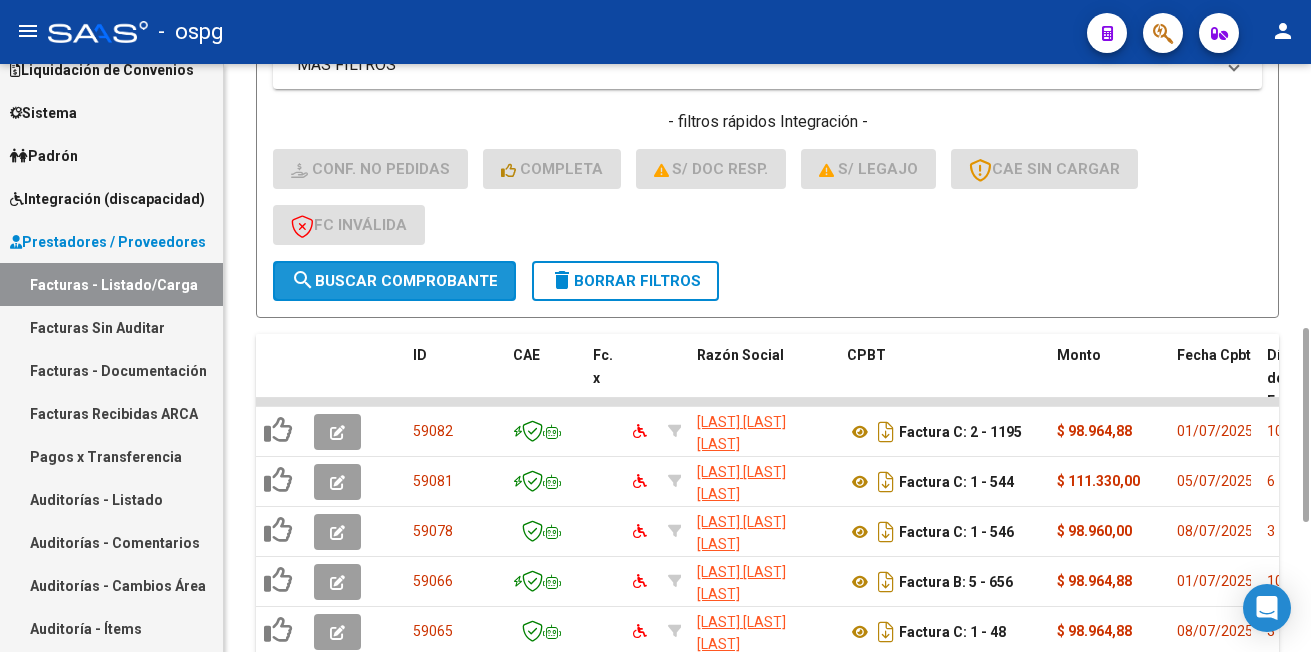 click on "search  Buscar Comprobante" 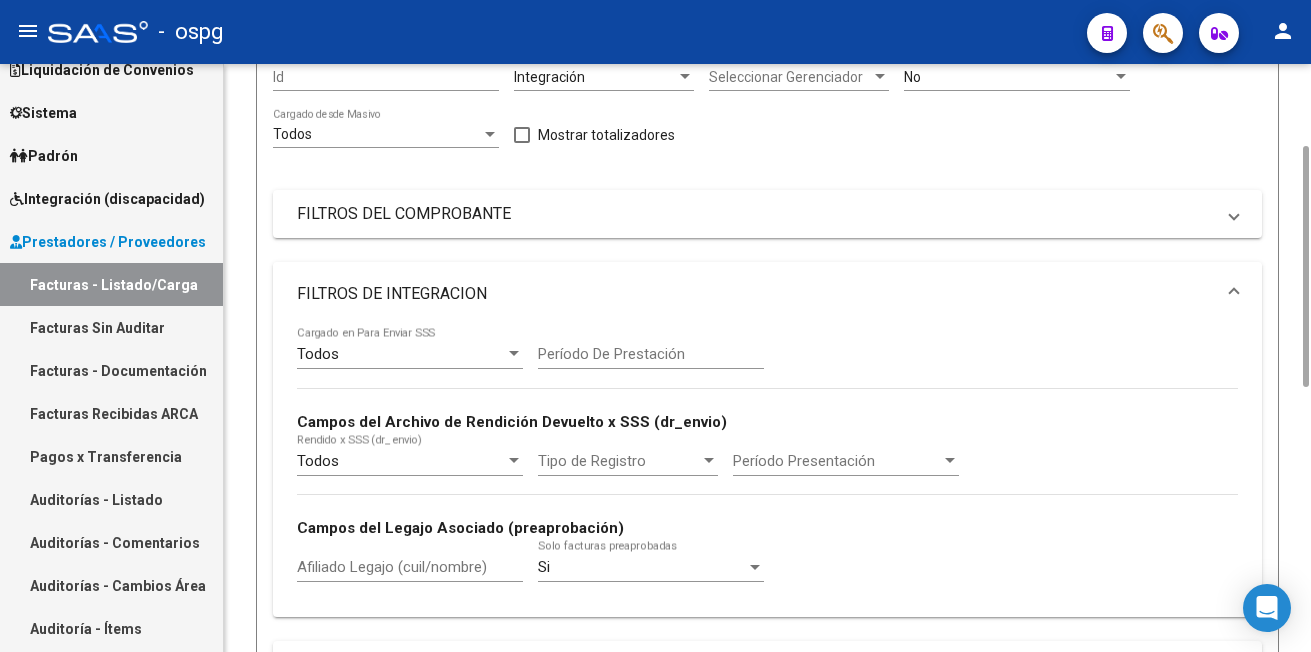 scroll, scrollTop: 800, scrollLeft: 0, axis: vertical 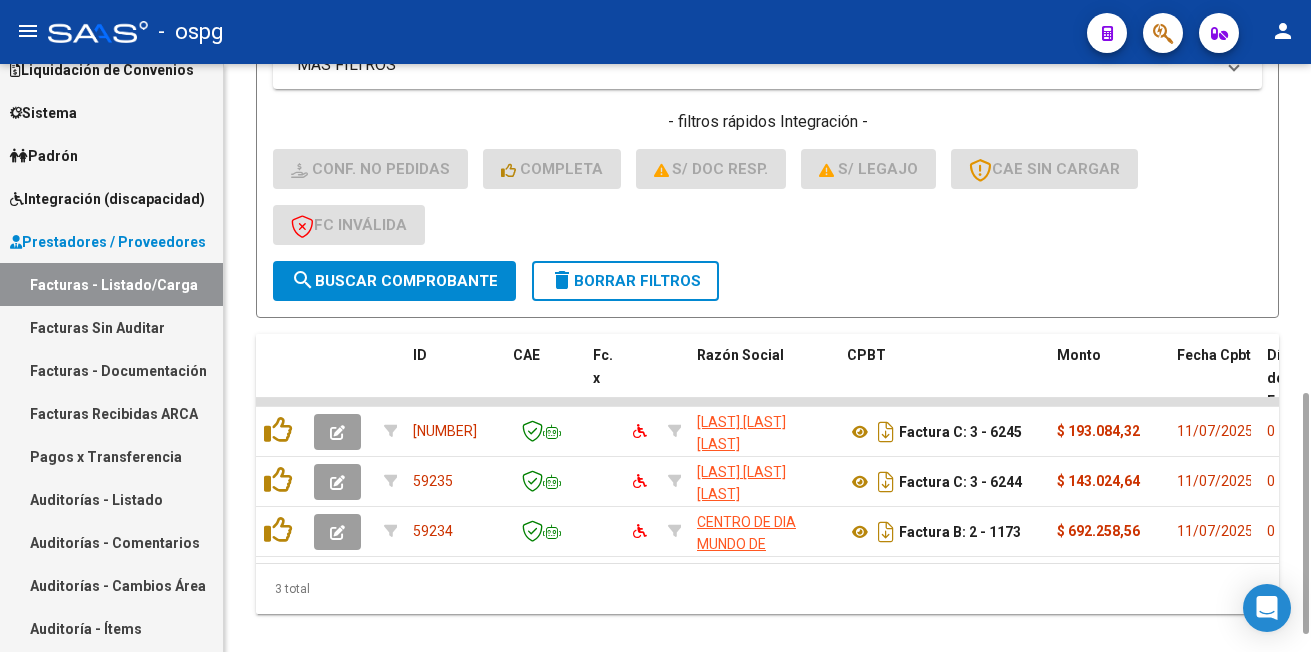 click on "delete  Borrar Filtros" 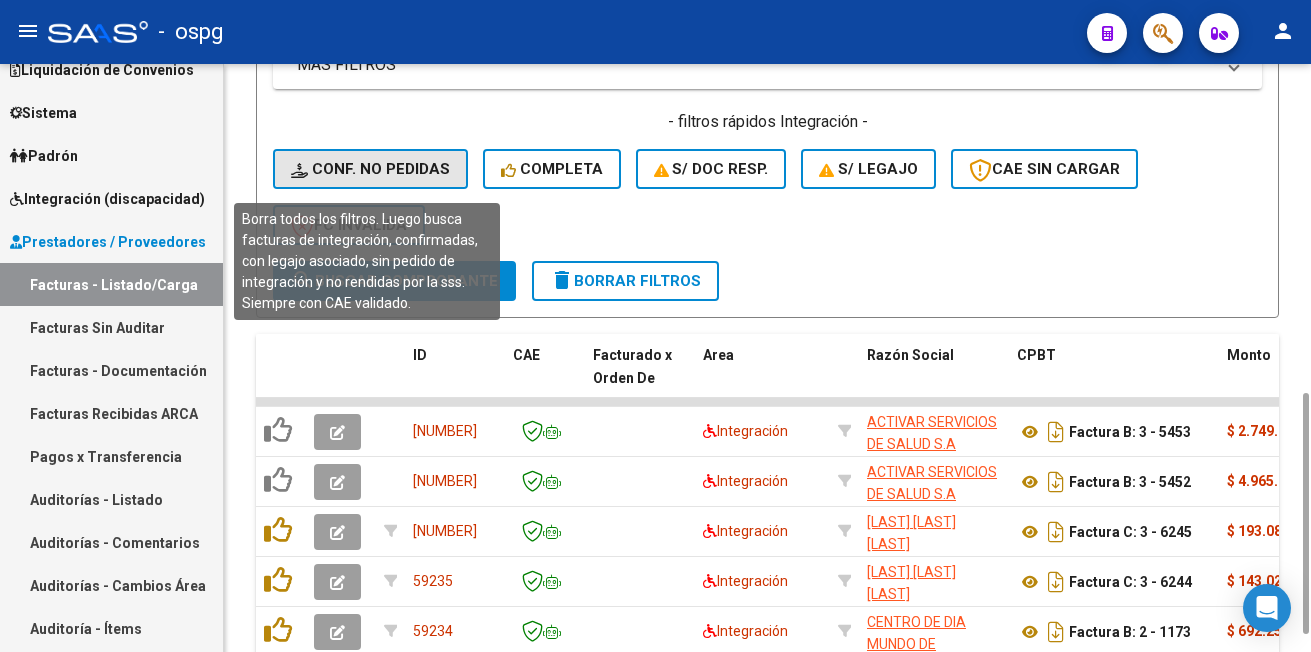 click on "Conf. no pedidas" 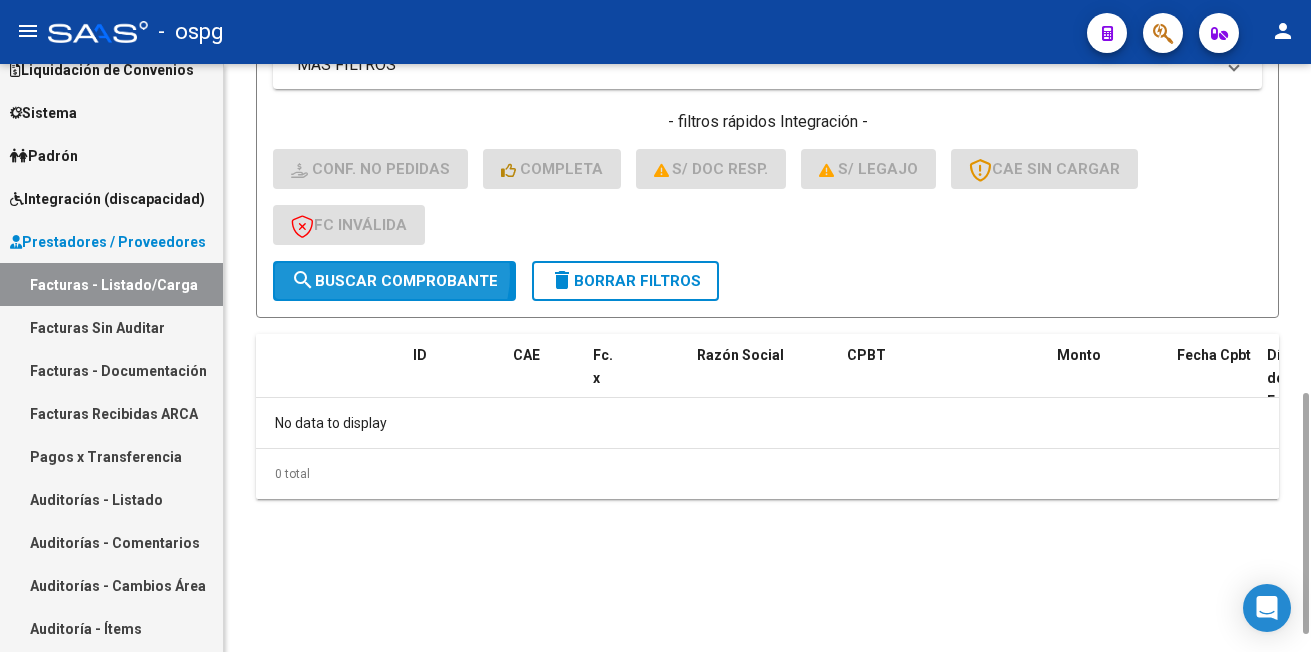 click on "search  Buscar Comprobante" 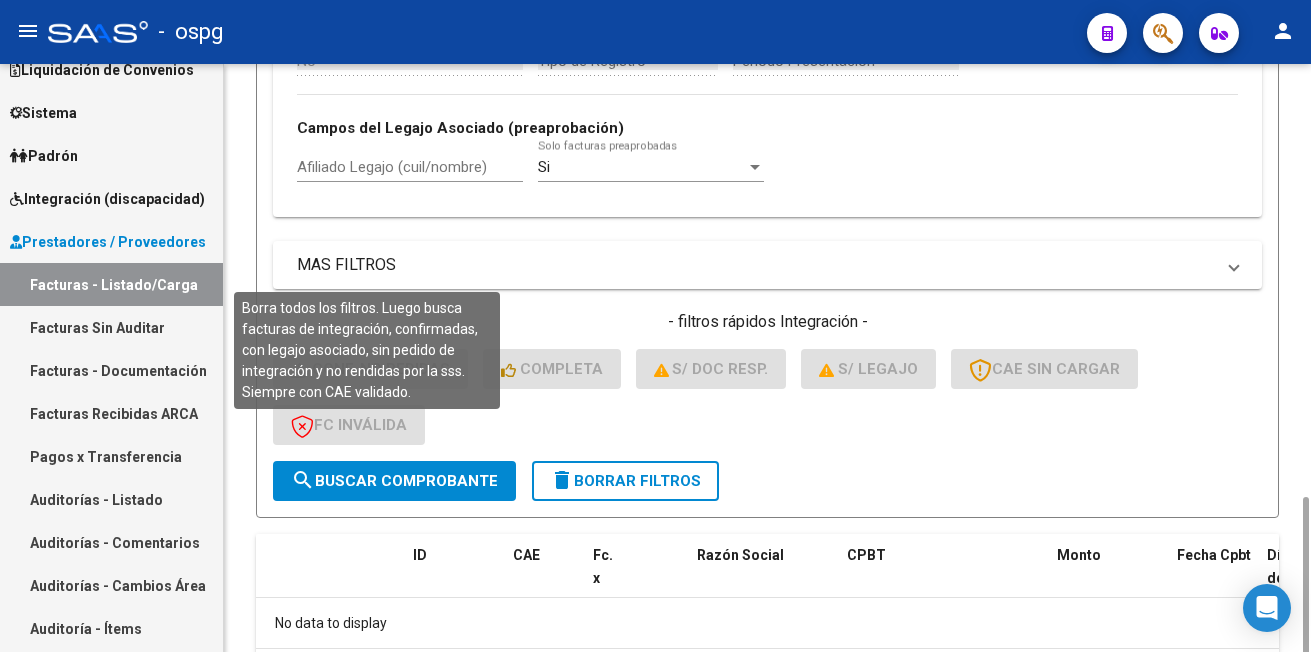 scroll, scrollTop: 711, scrollLeft: 0, axis: vertical 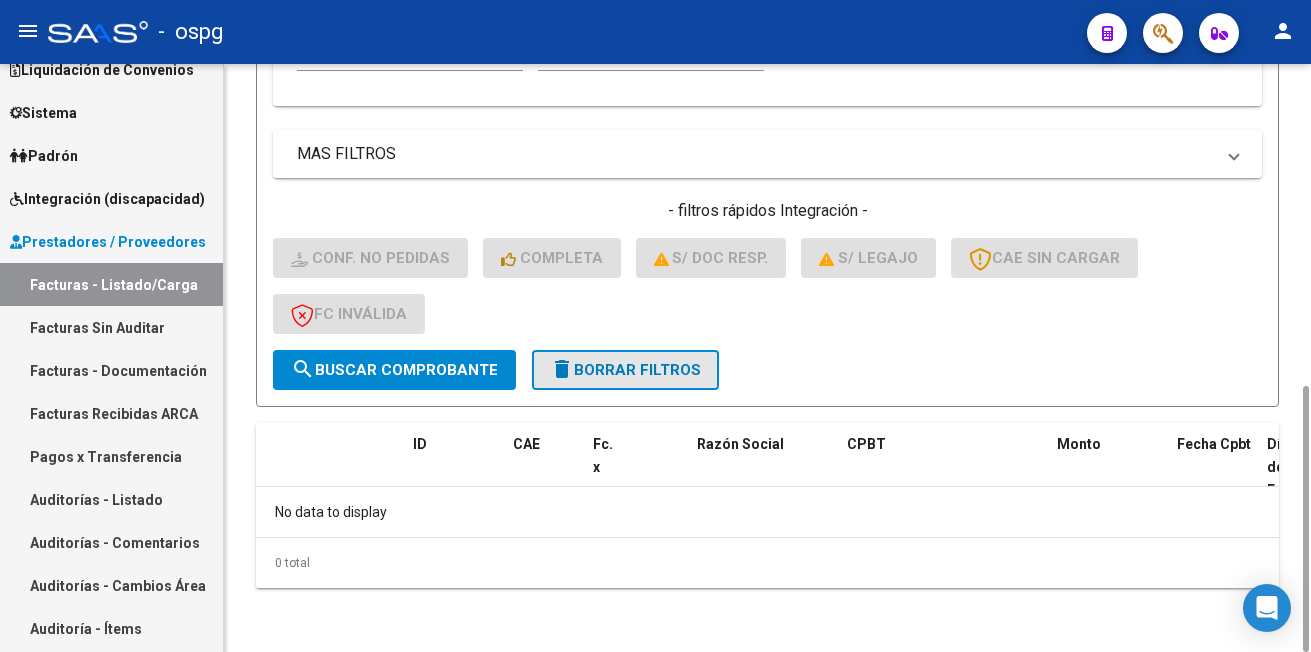 click on "delete  Borrar Filtros" 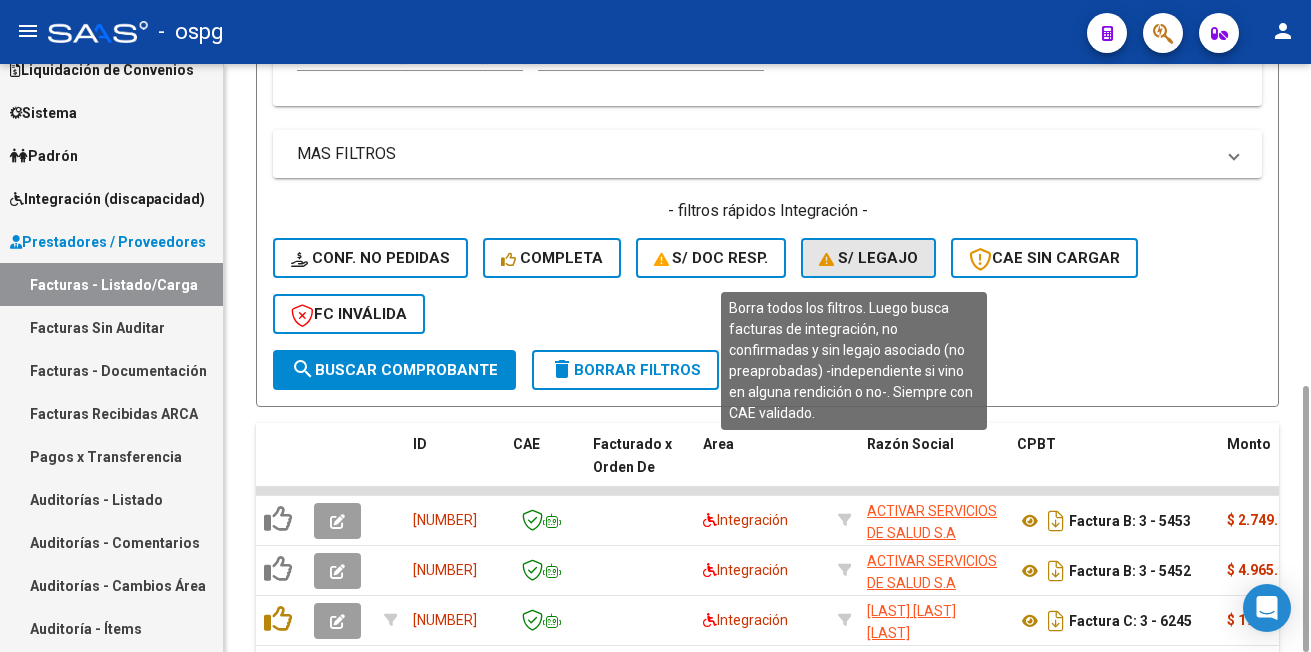 click on "S/ legajo" 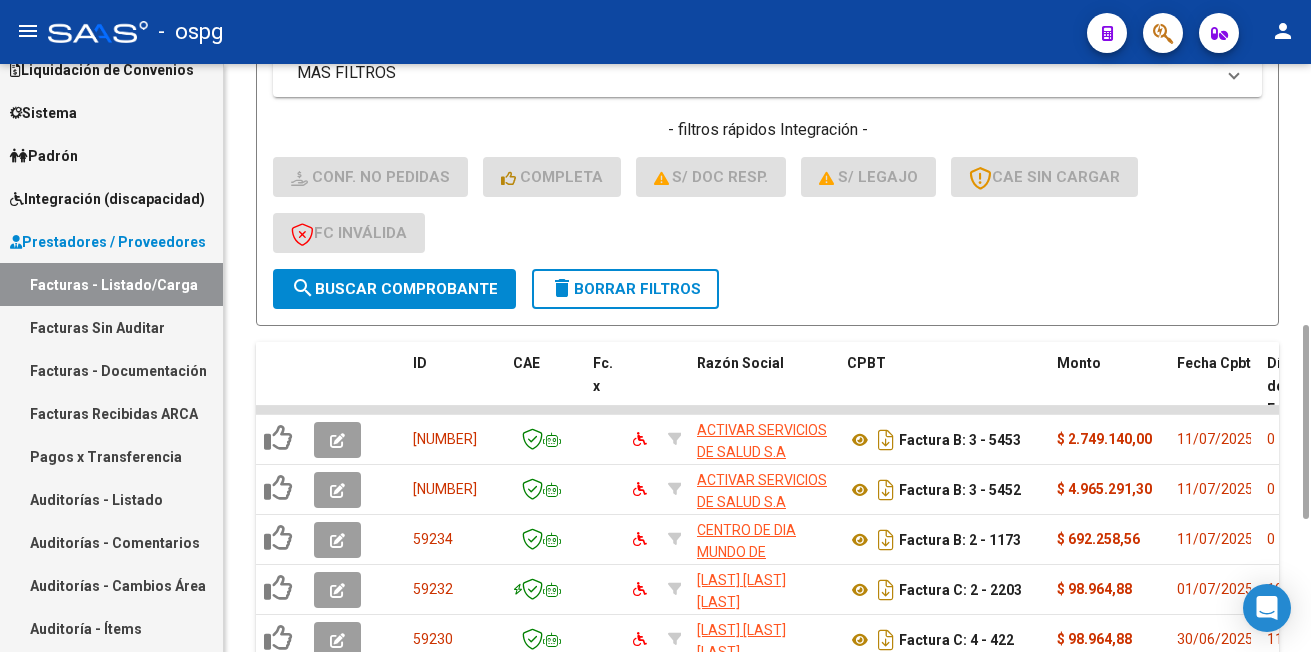 scroll, scrollTop: 1192, scrollLeft: 0, axis: vertical 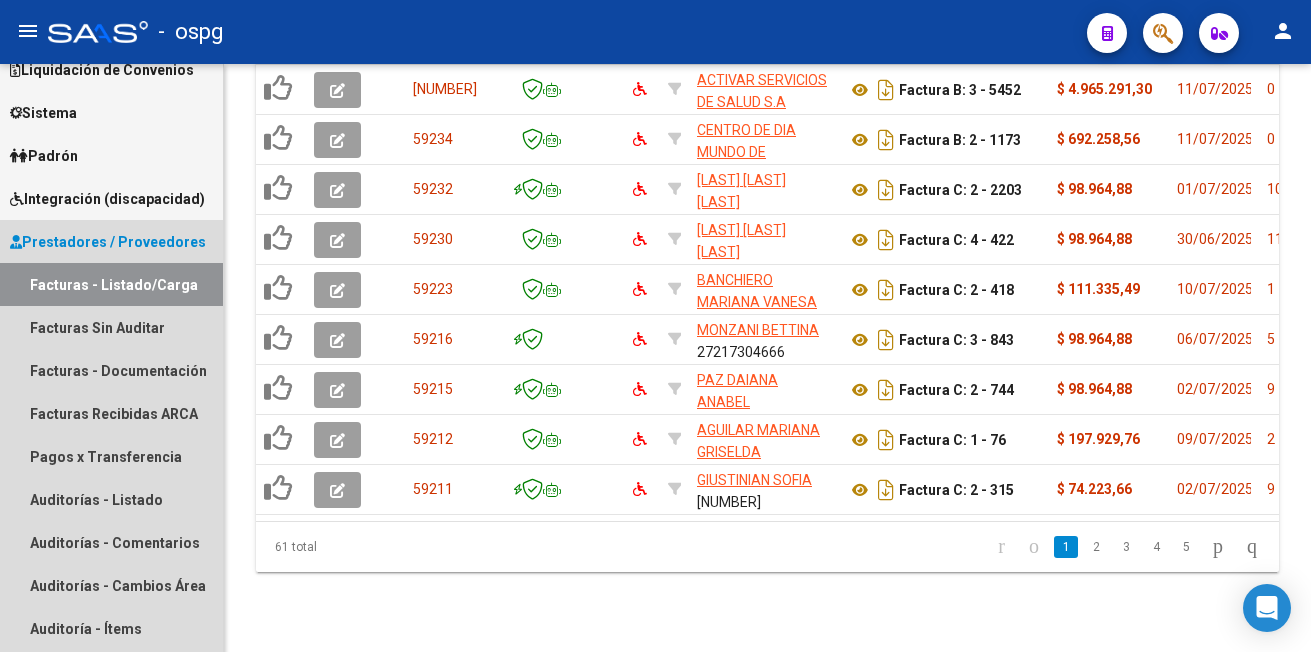click on "Facturas - Listado/Carga" at bounding box center [111, 284] 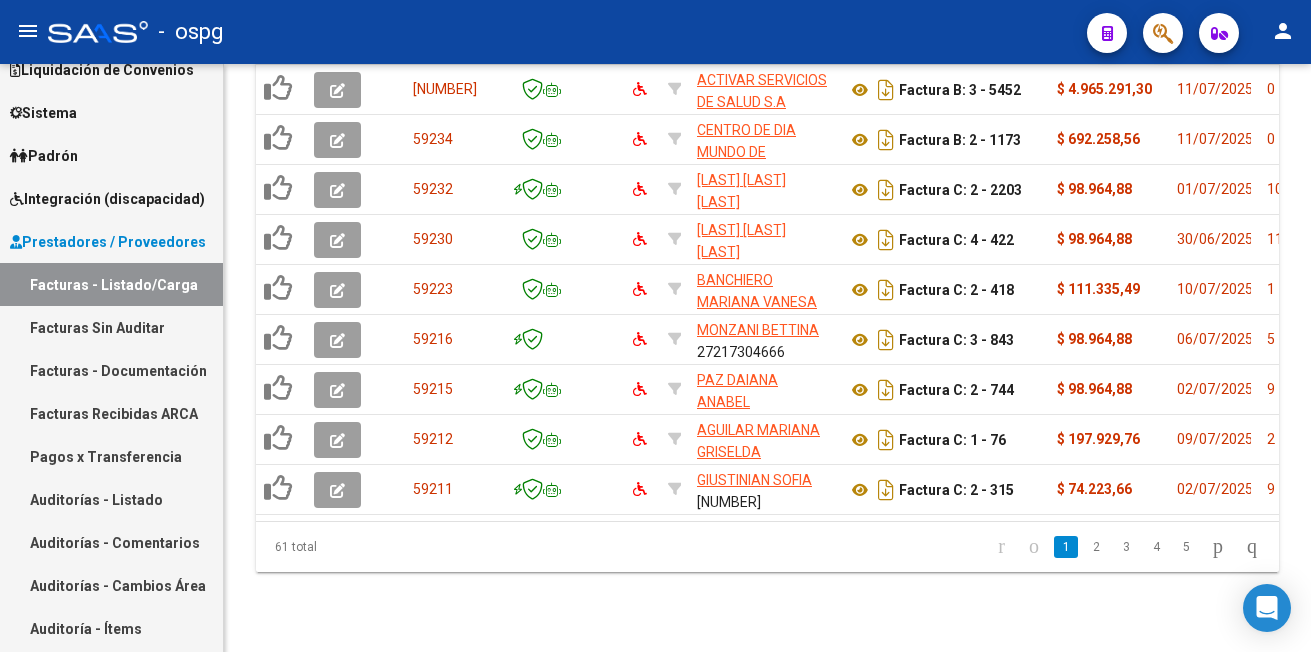 scroll, scrollTop: 0, scrollLeft: 0, axis: both 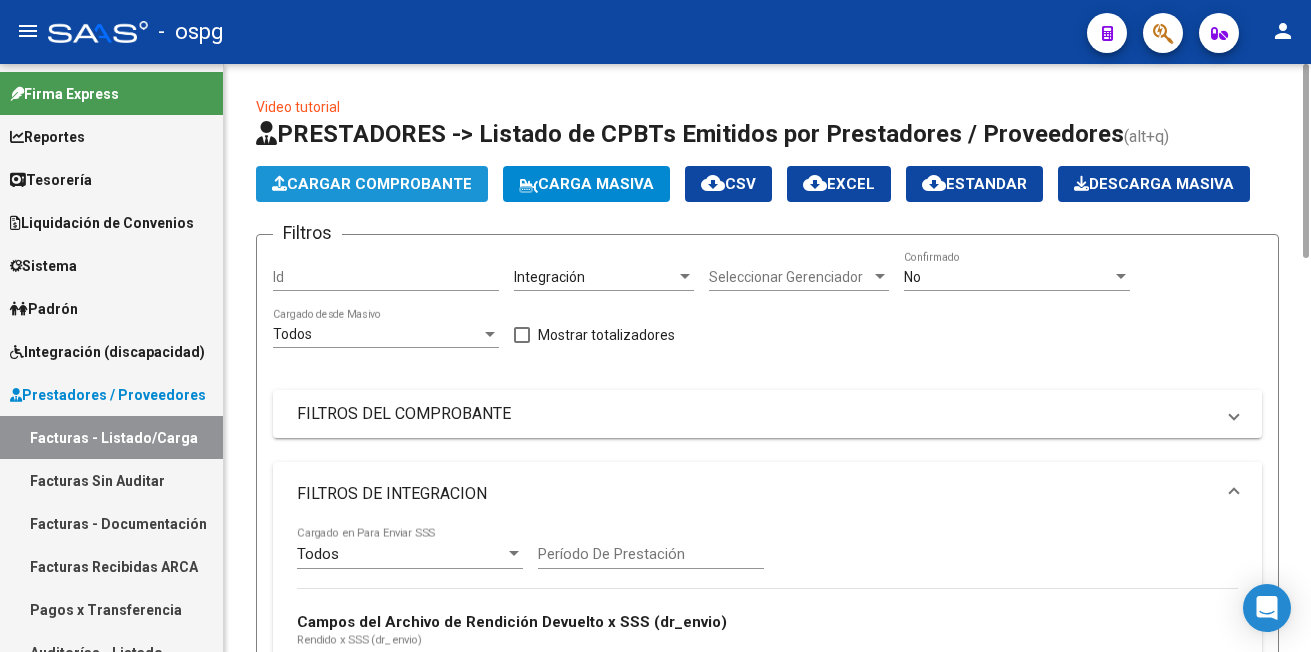 click on "Cargar Comprobante" 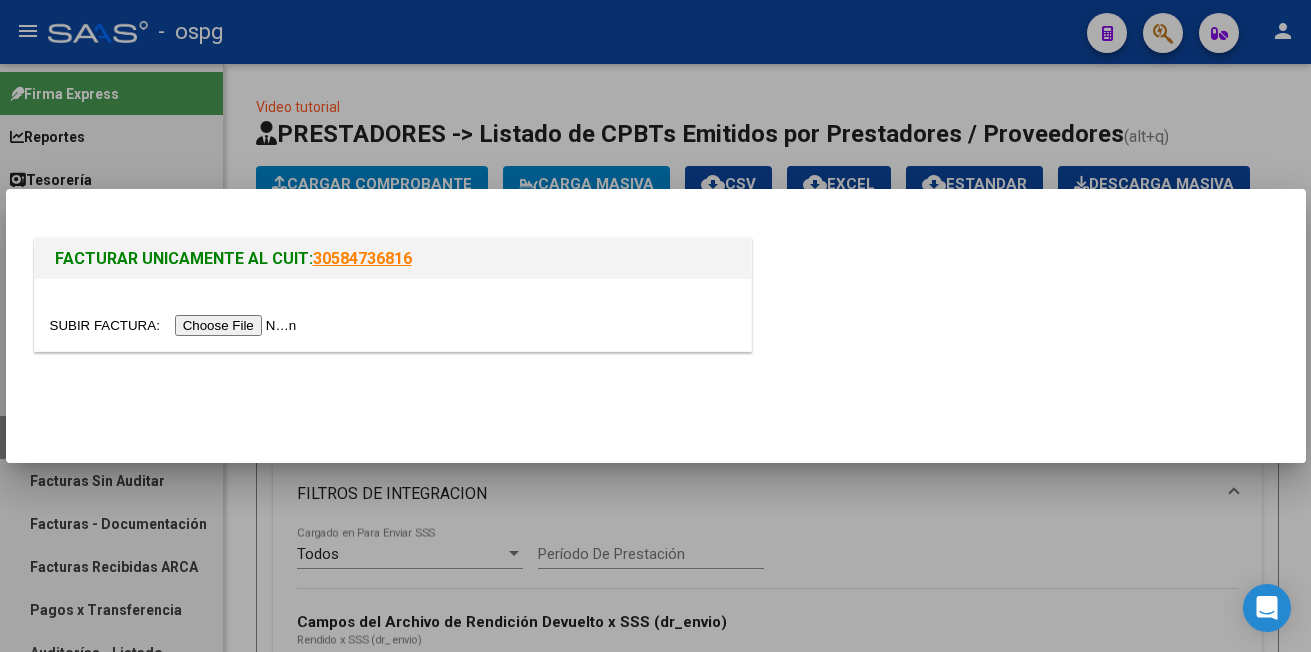click at bounding box center [176, 325] 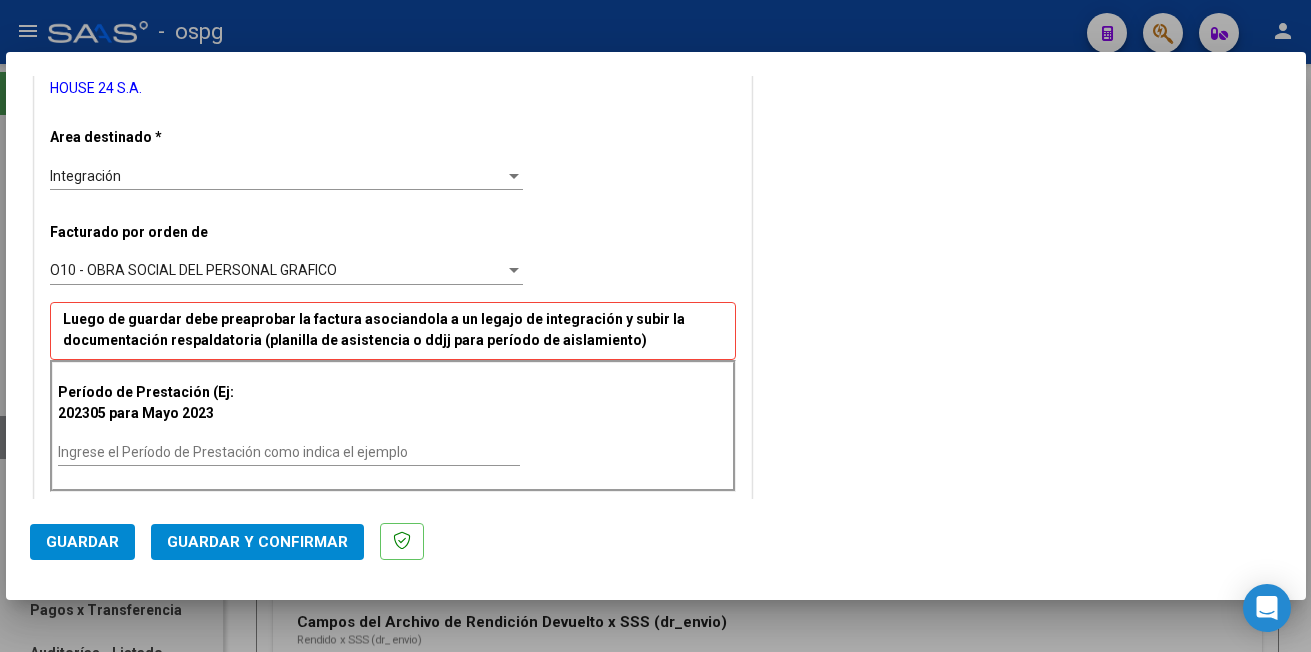 scroll, scrollTop: 500, scrollLeft: 0, axis: vertical 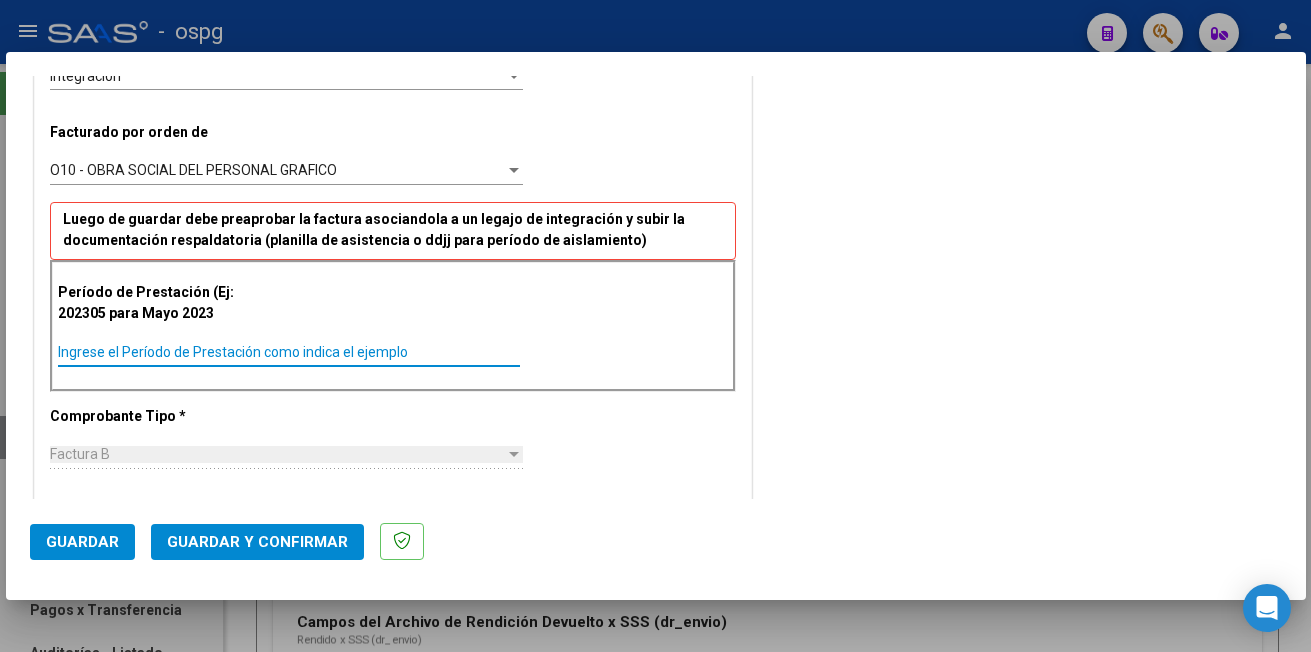 click on "Ingrese el Período de Prestación como indica el ejemplo" at bounding box center [289, 352] 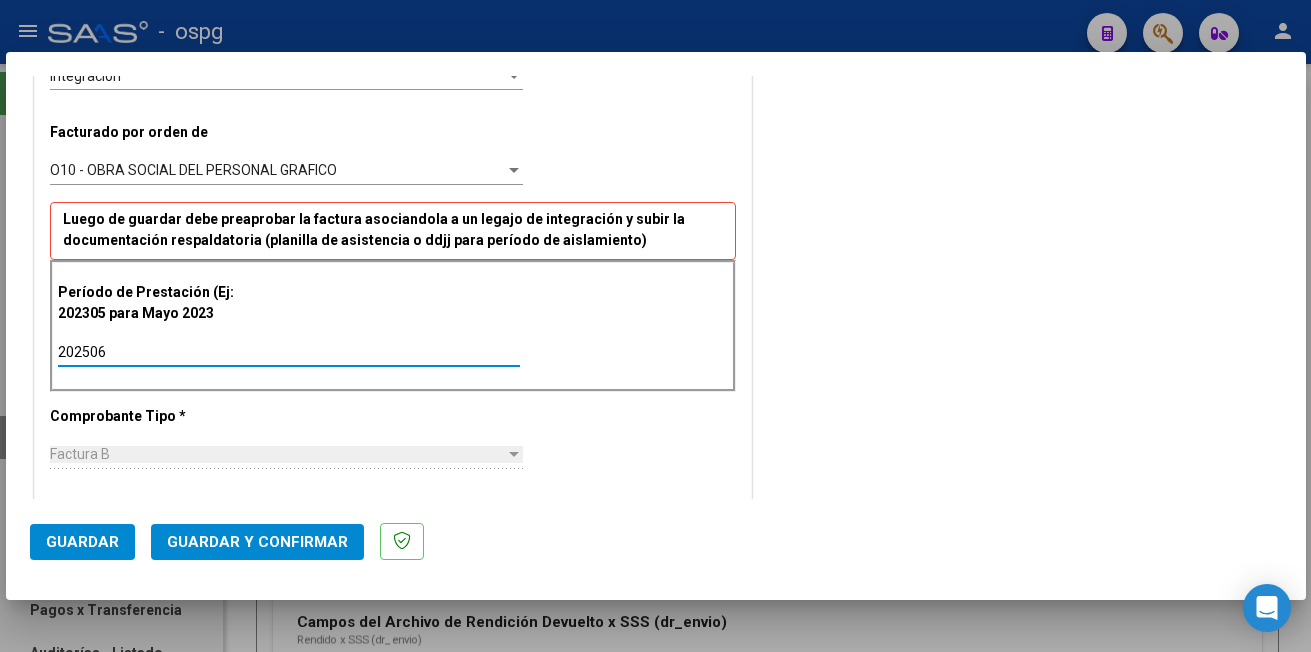 type on "202506" 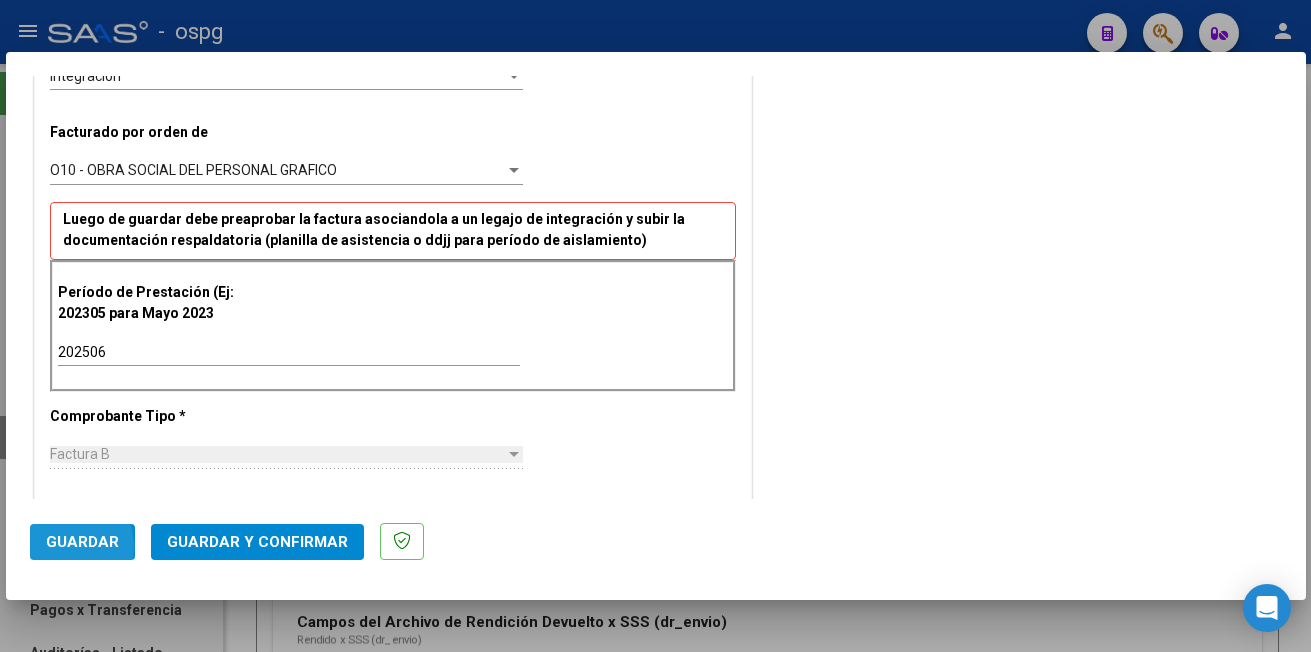 click on "Guardar" 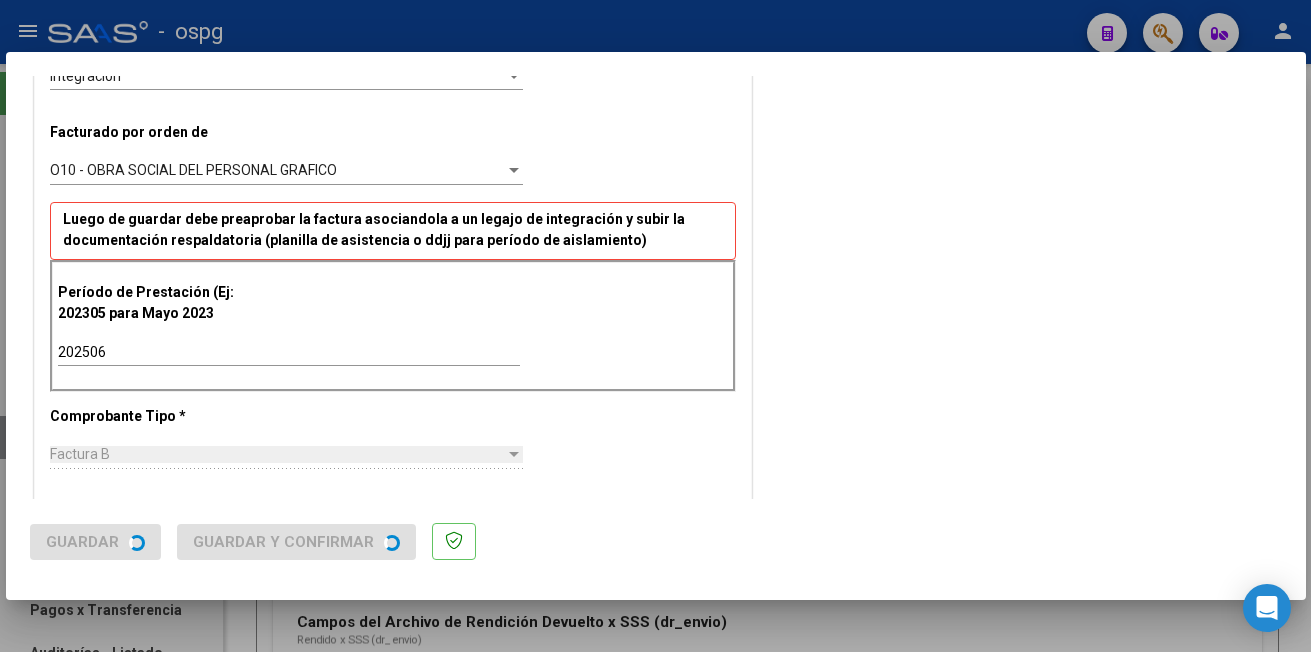 scroll, scrollTop: 0, scrollLeft: 0, axis: both 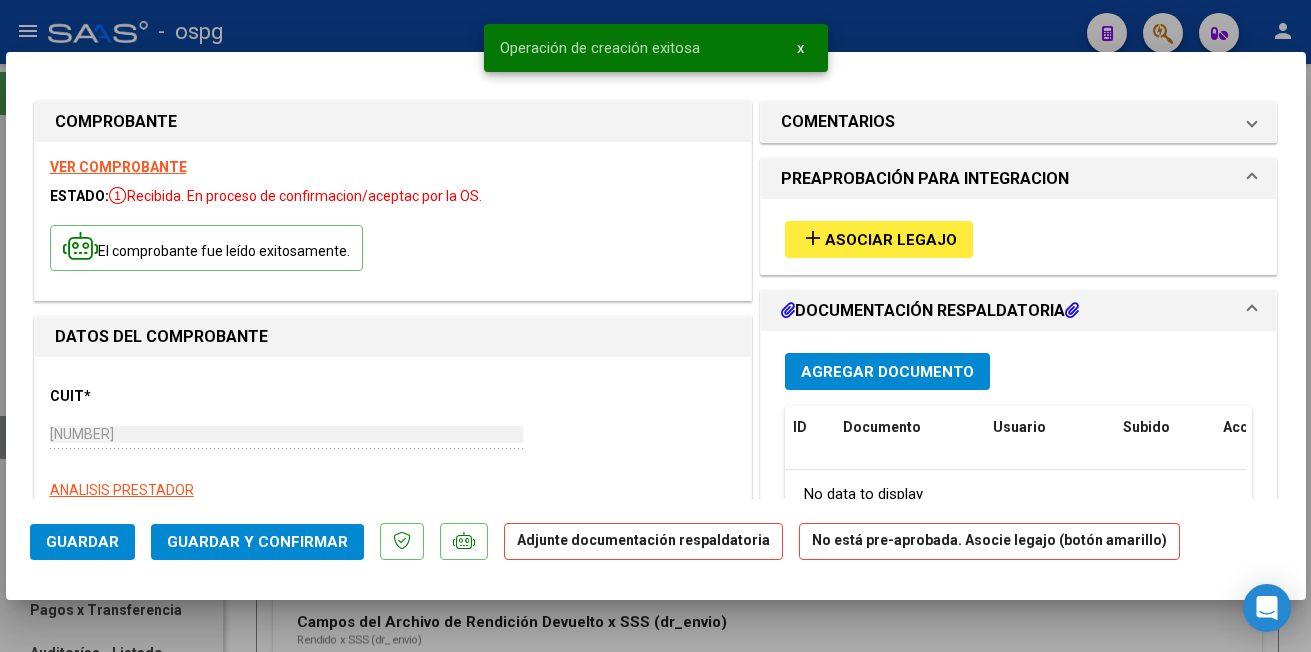 click at bounding box center [655, 326] 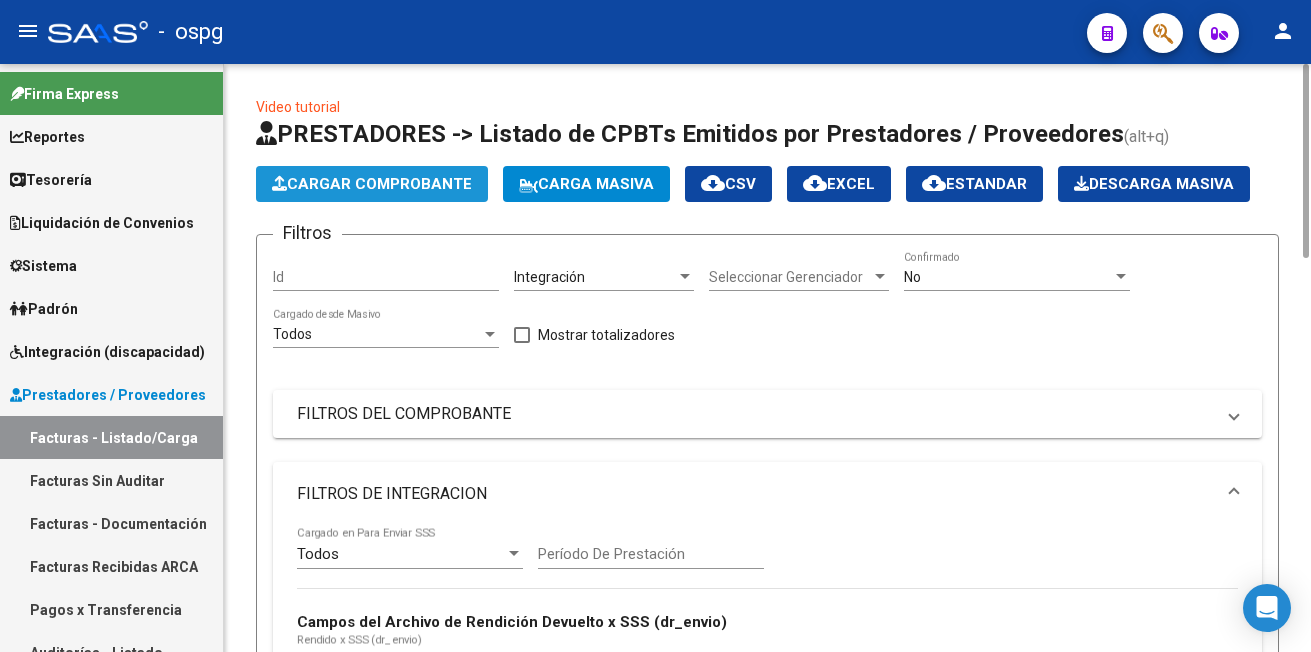 click on "Cargar Comprobante" 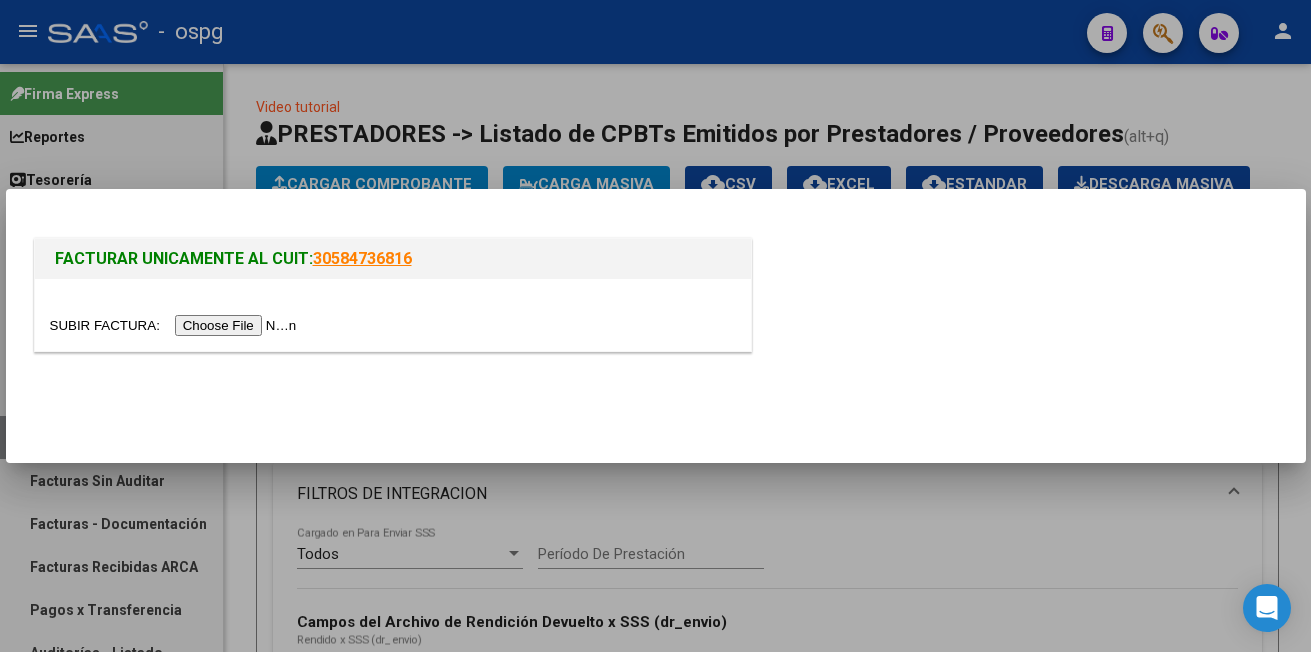 click at bounding box center (176, 325) 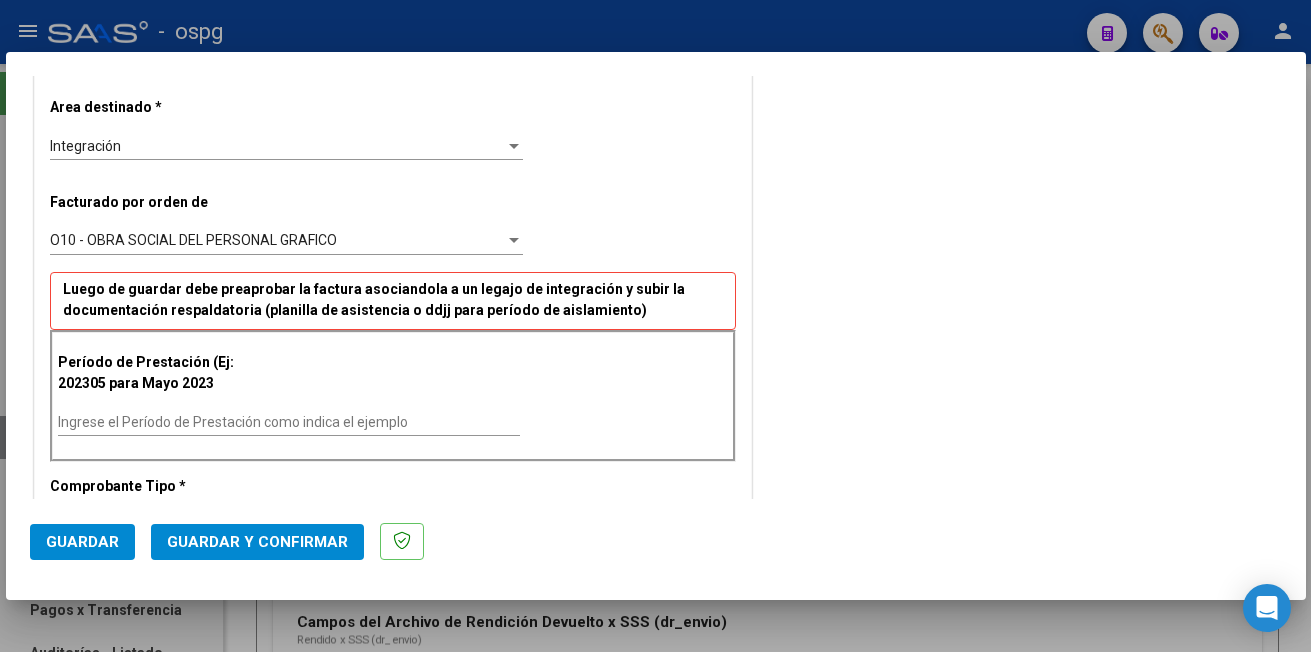 scroll, scrollTop: 500, scrollLeft: 0, axis: vertical 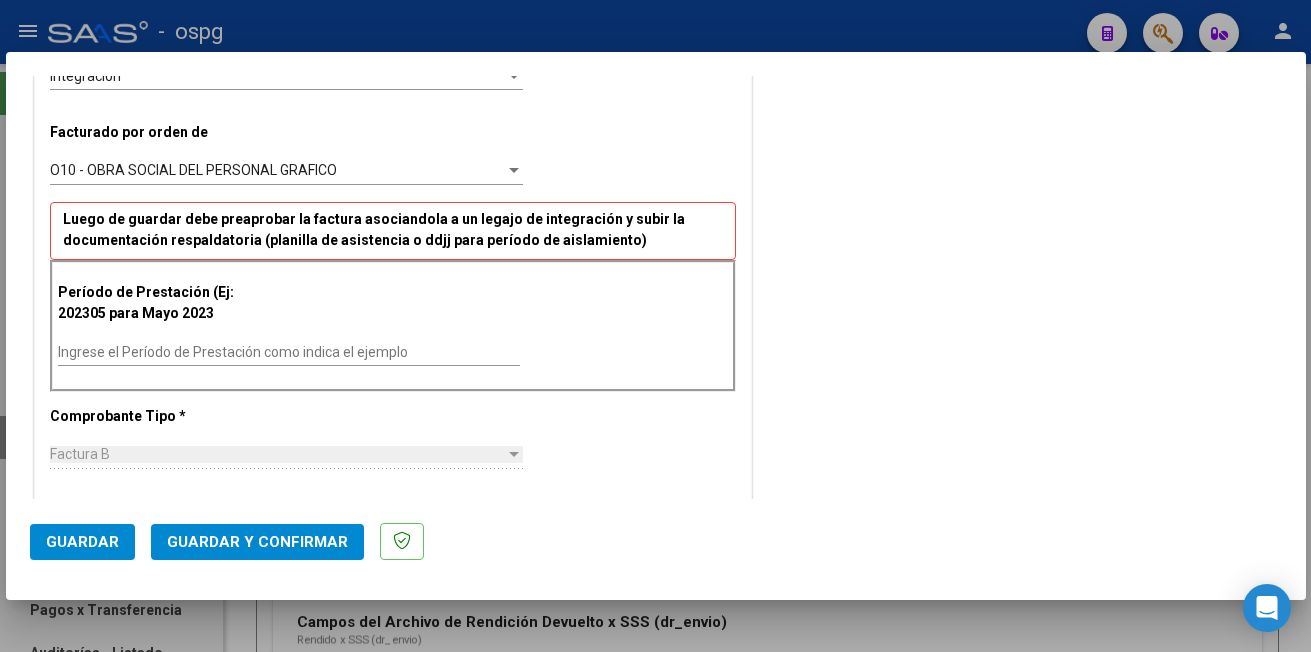 click on "Ingrese el Período de Prestación como indica el ejemplo" at bounding box center [289, 352] 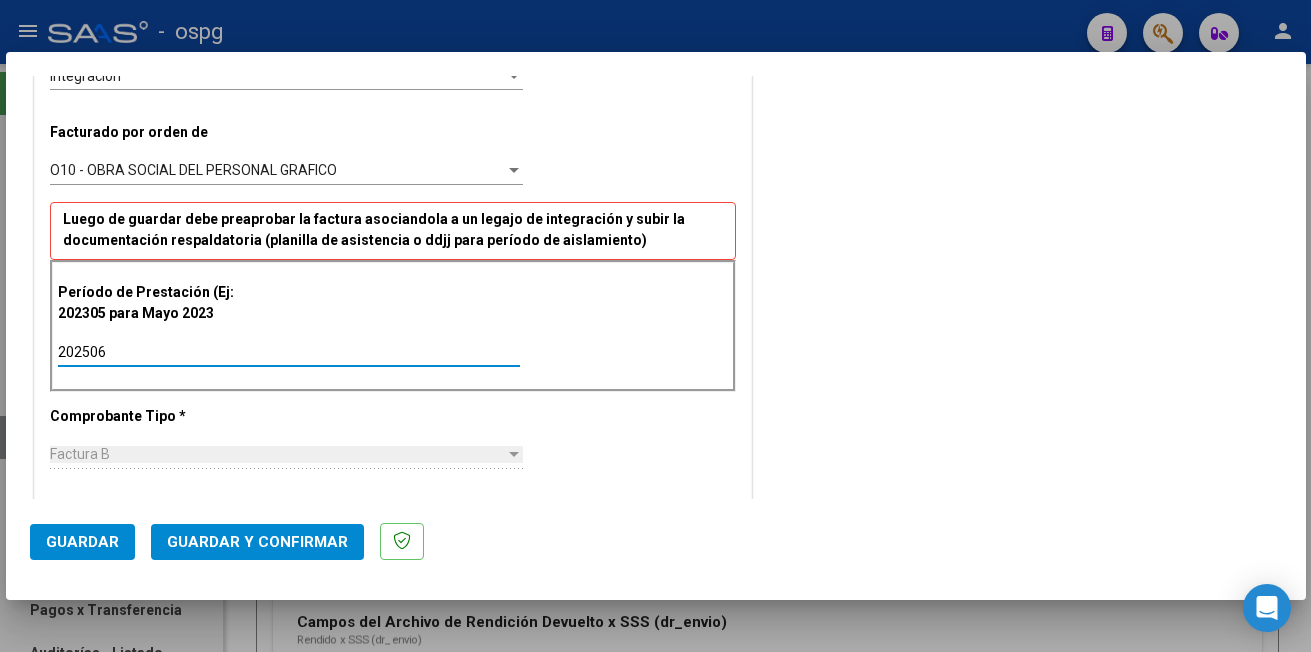 type on "202506" 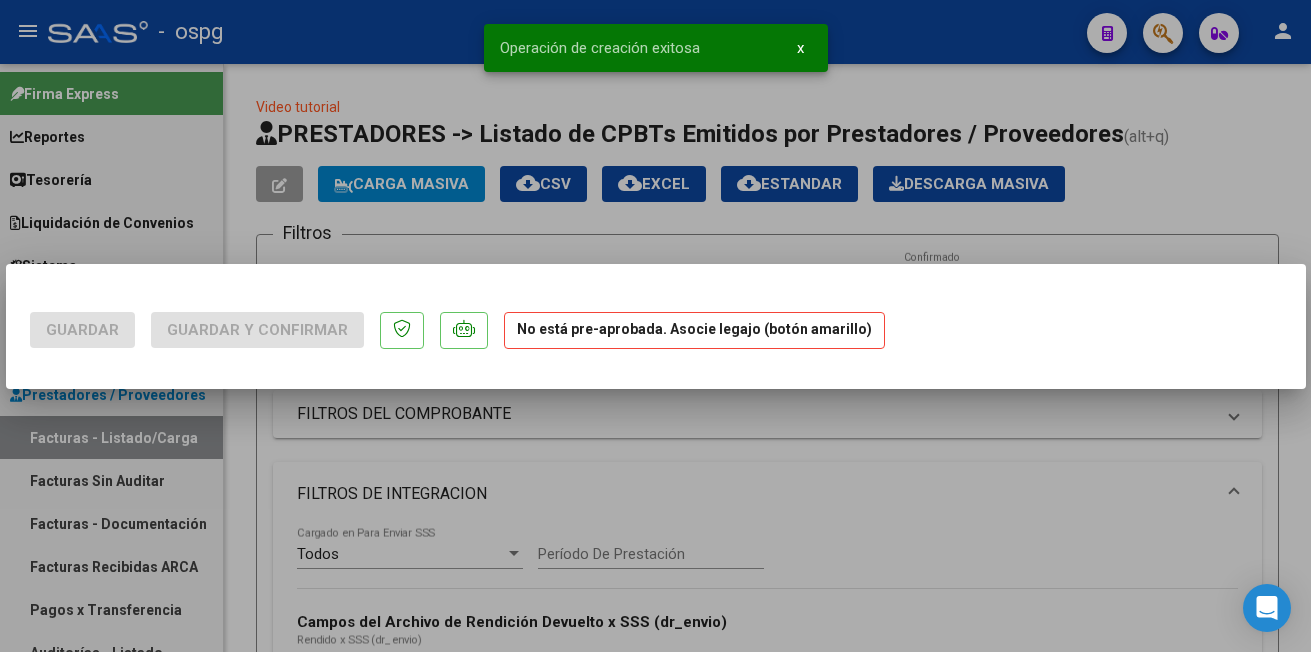 scroll, scrollTop: 0, scrollLeft: 0, axis: both 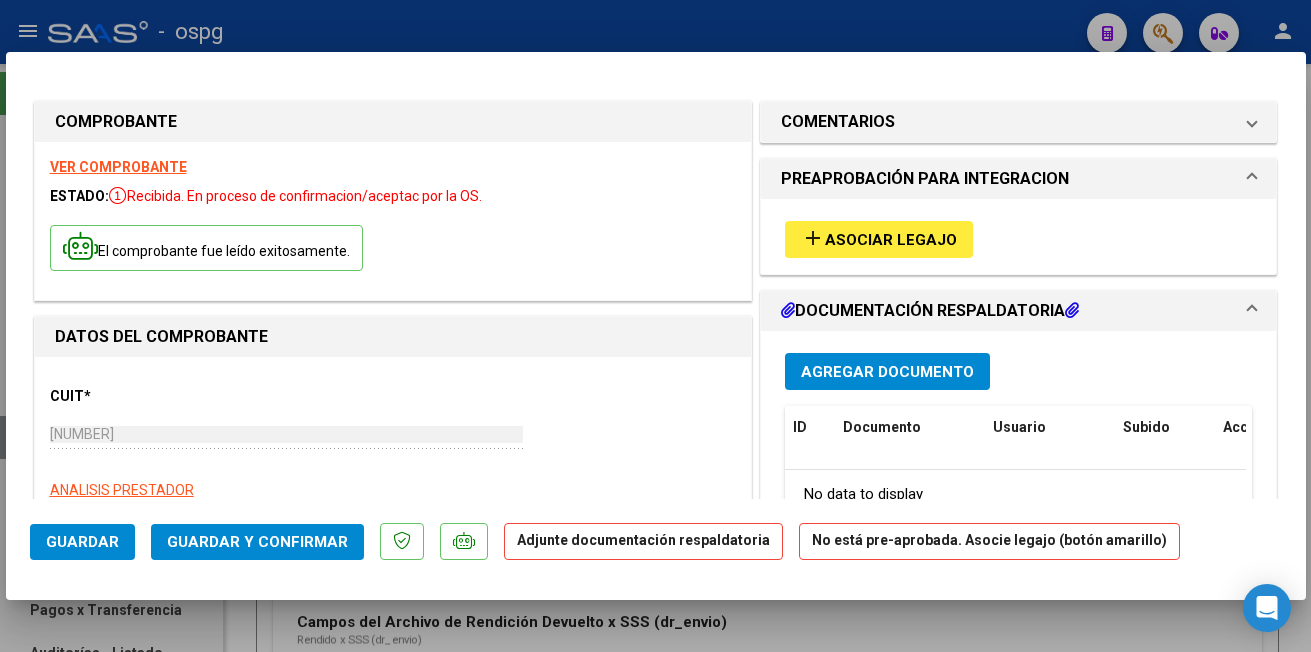 click at bounding box center [655, 326] 